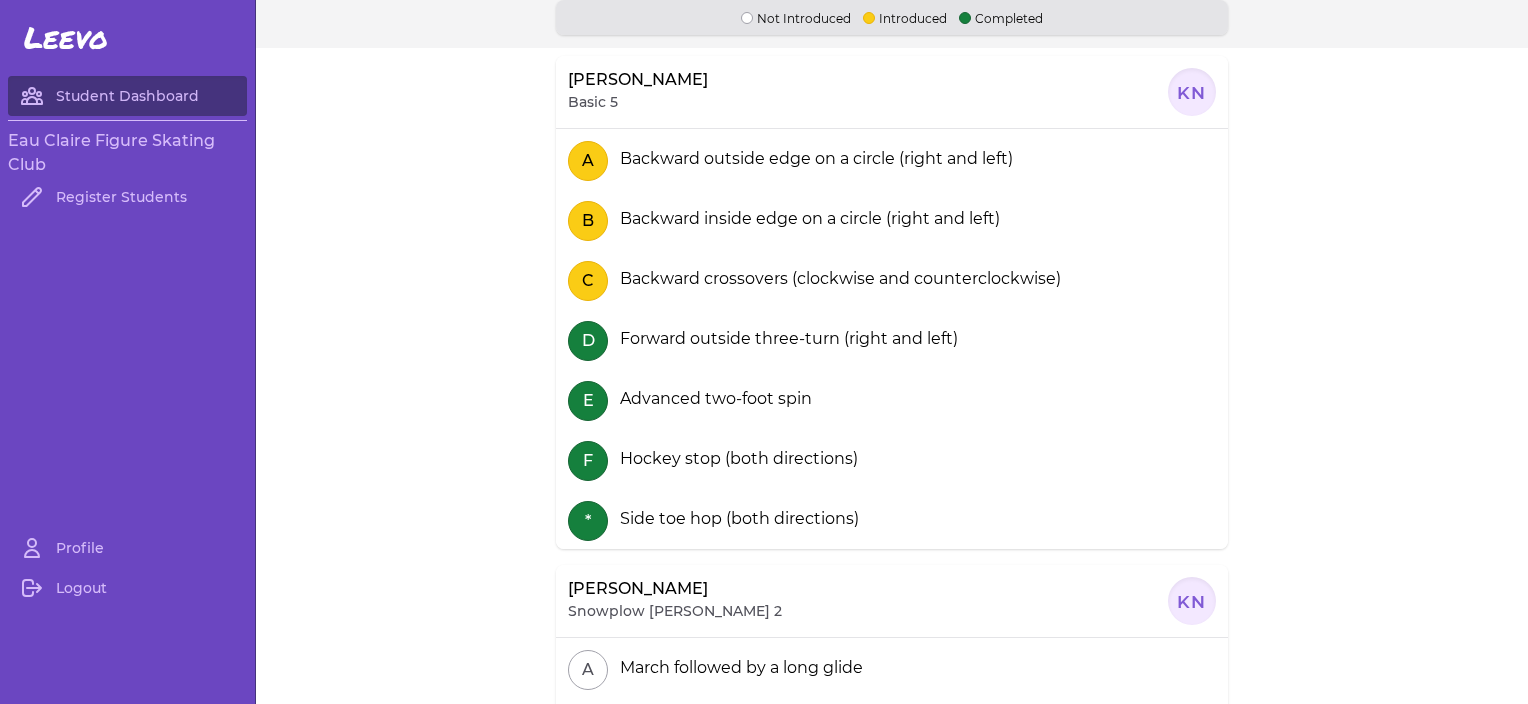 scroll, scrollTop: 0, scrollLeft: 0, axis: both 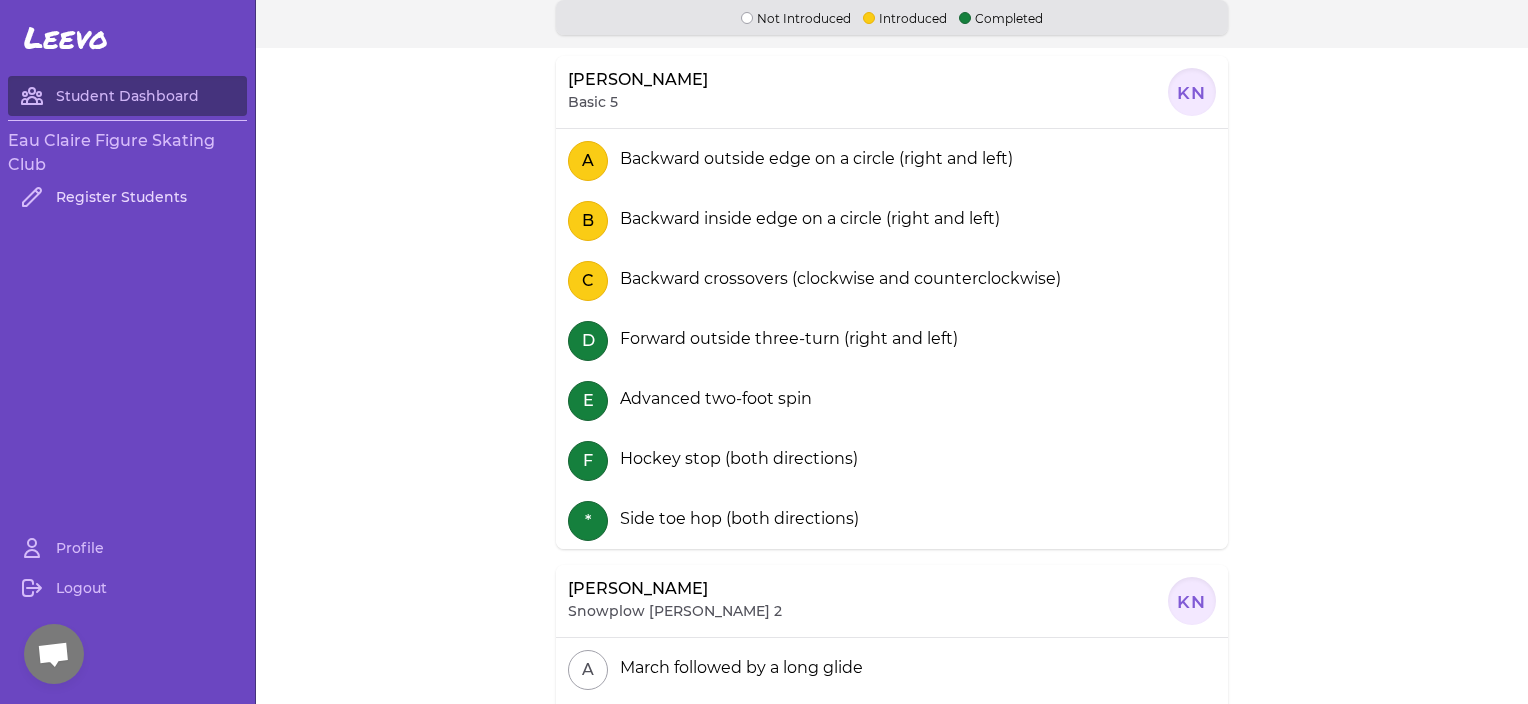 click on "Register Students" at bounding box center (127, 197) 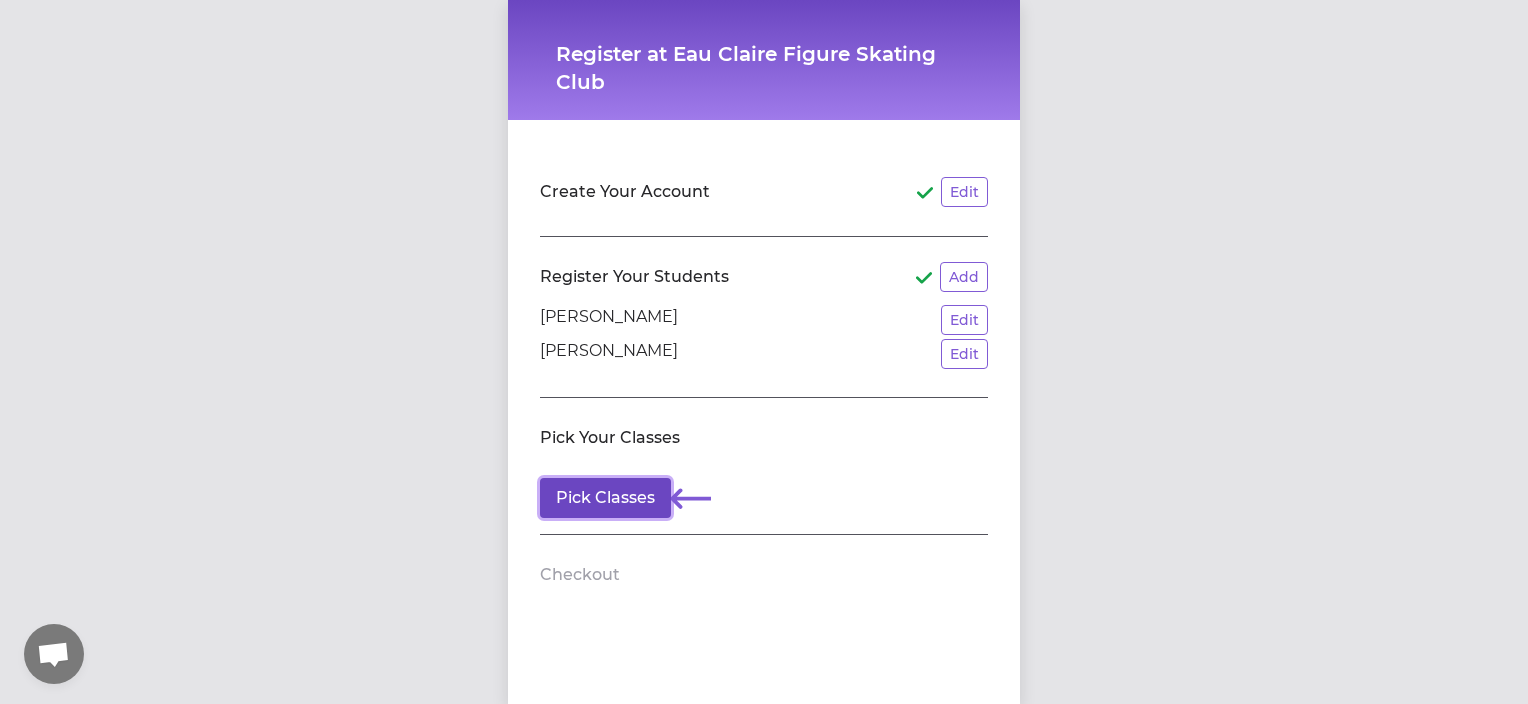 click on "Pick Classes" at bounding box center (605, 498) 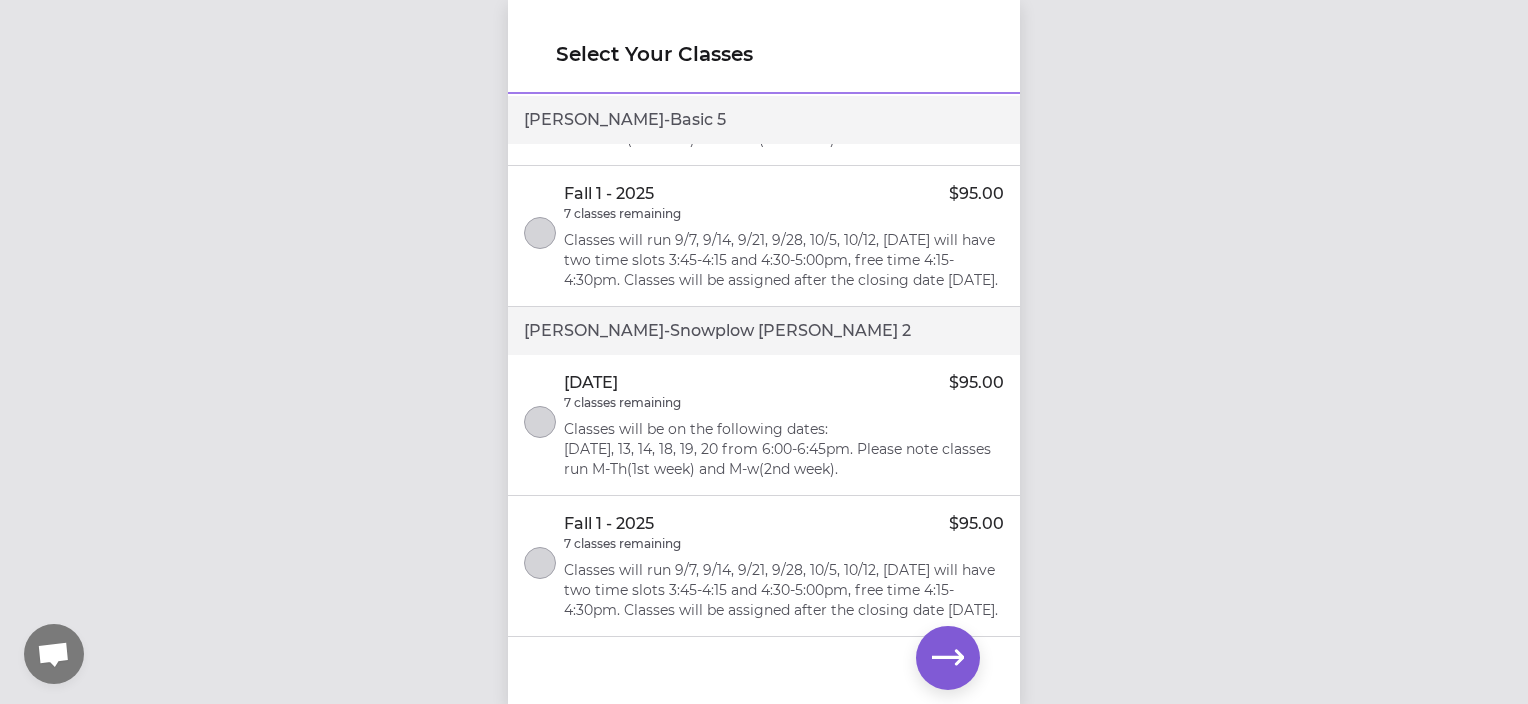 scroll, scrollTop: 0, scrollLeft: 0, axis: both 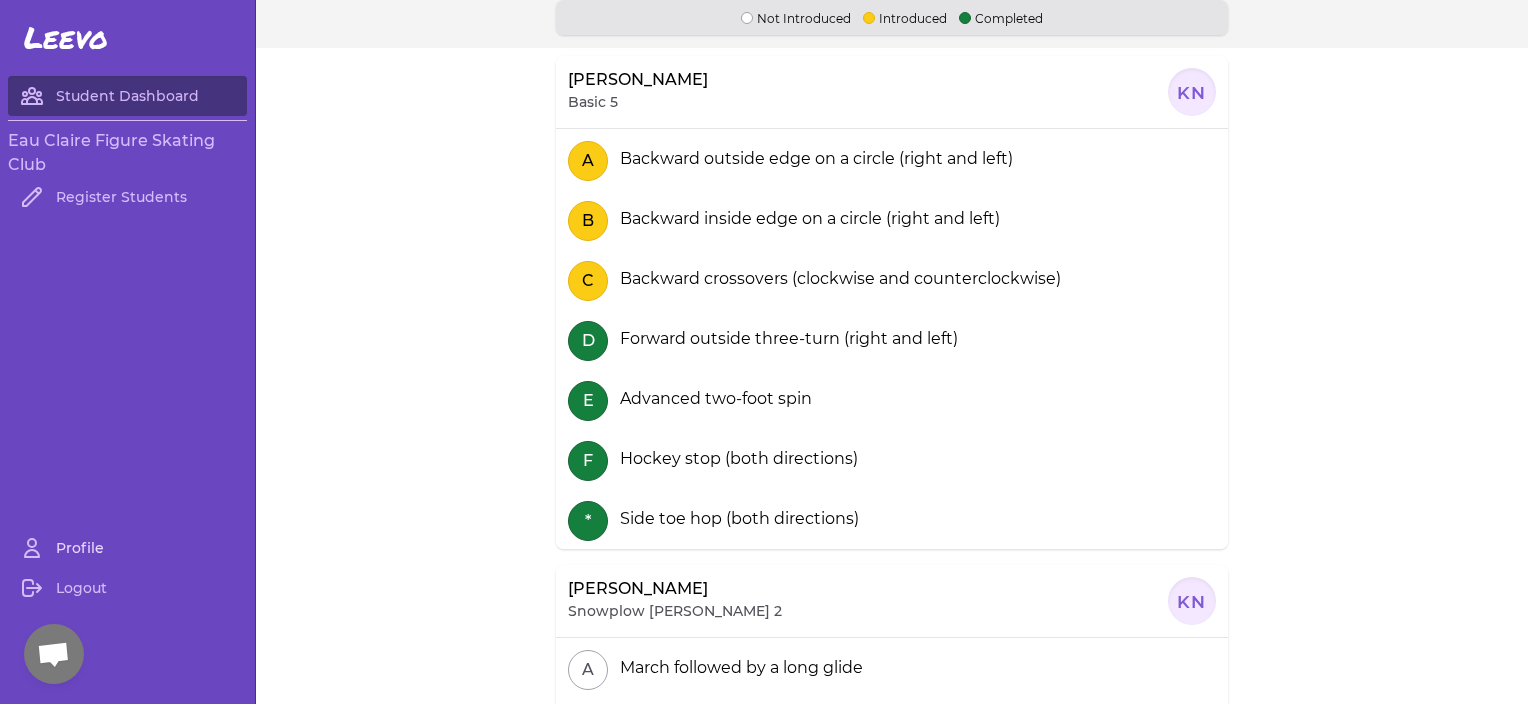 click on "Profile" at bounding box center (127, 548) 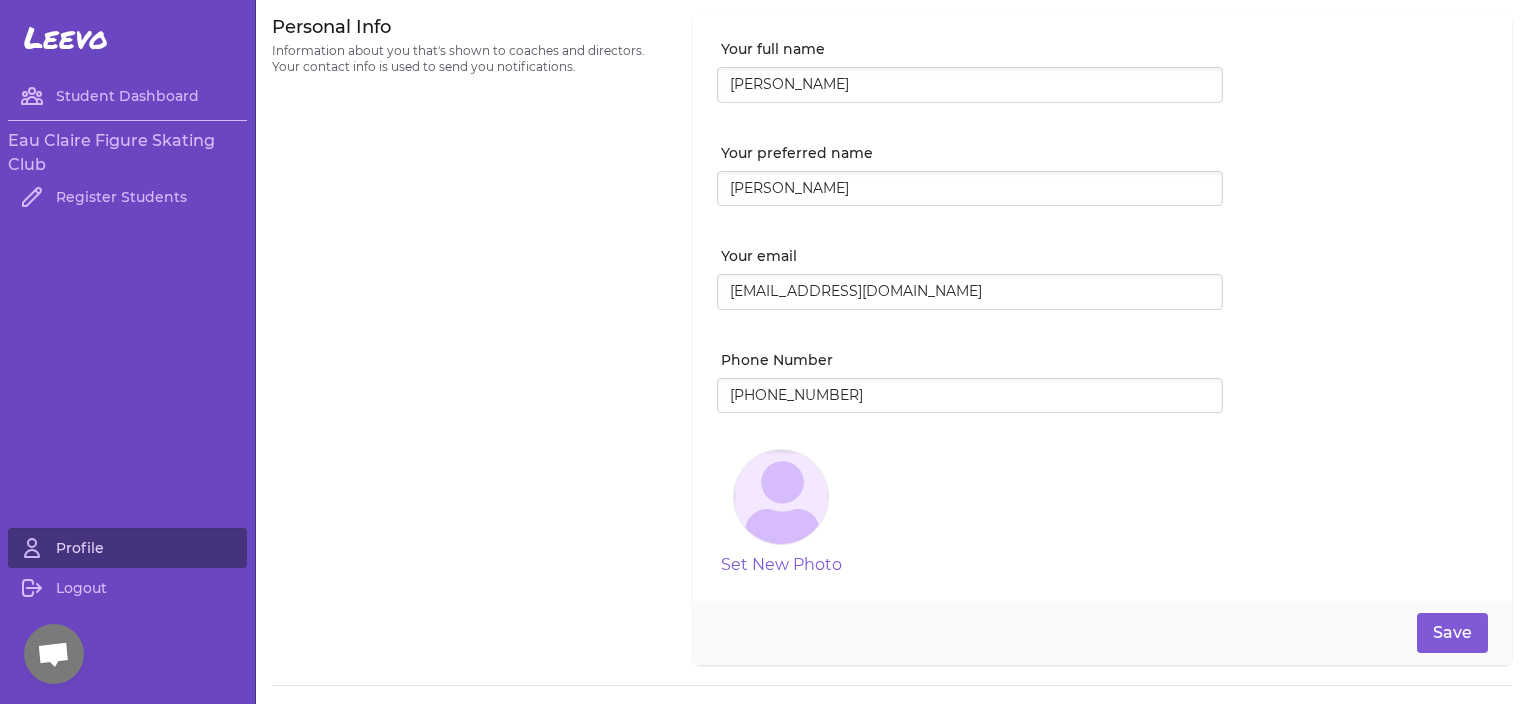 scroll, scrollTop: 0, scrollLeft: 0, axis: both 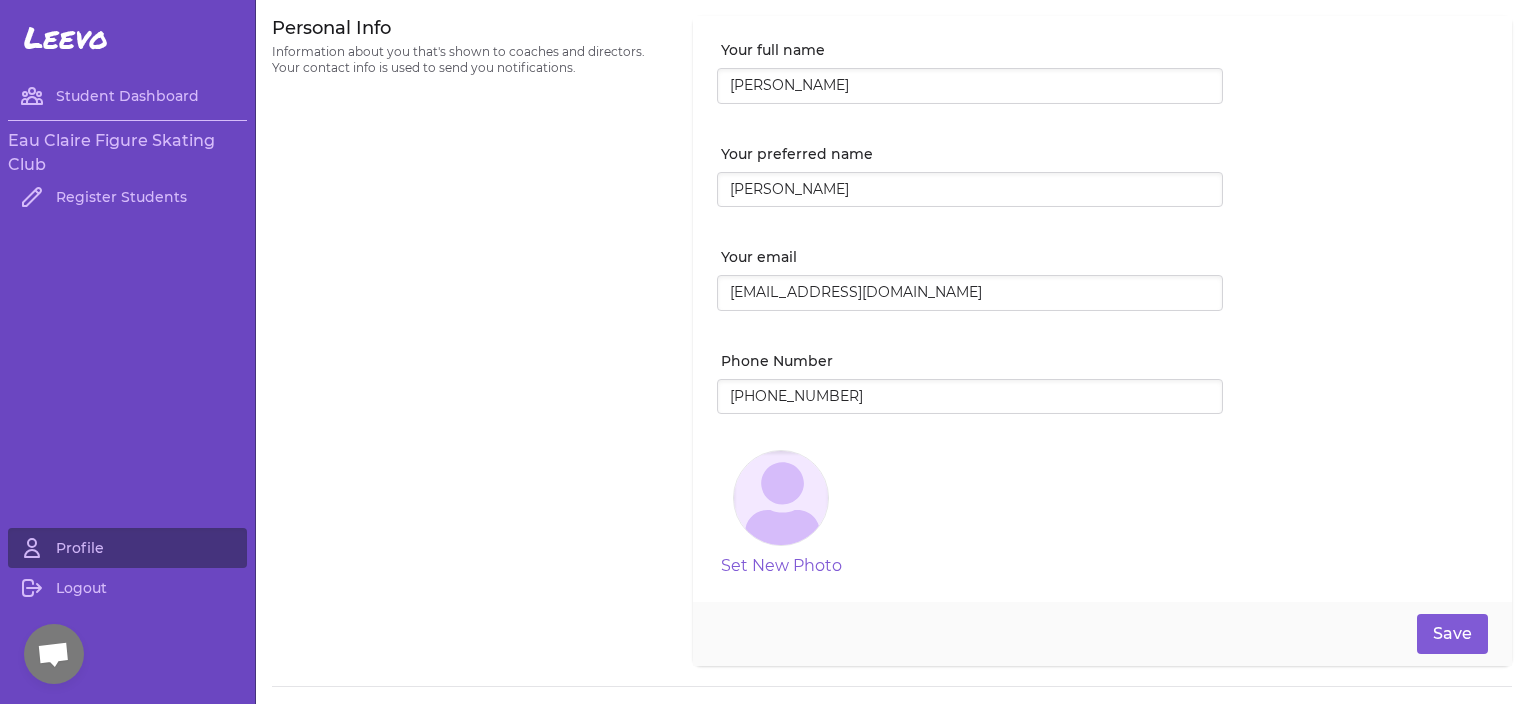 click at bounding box center (54, 654) 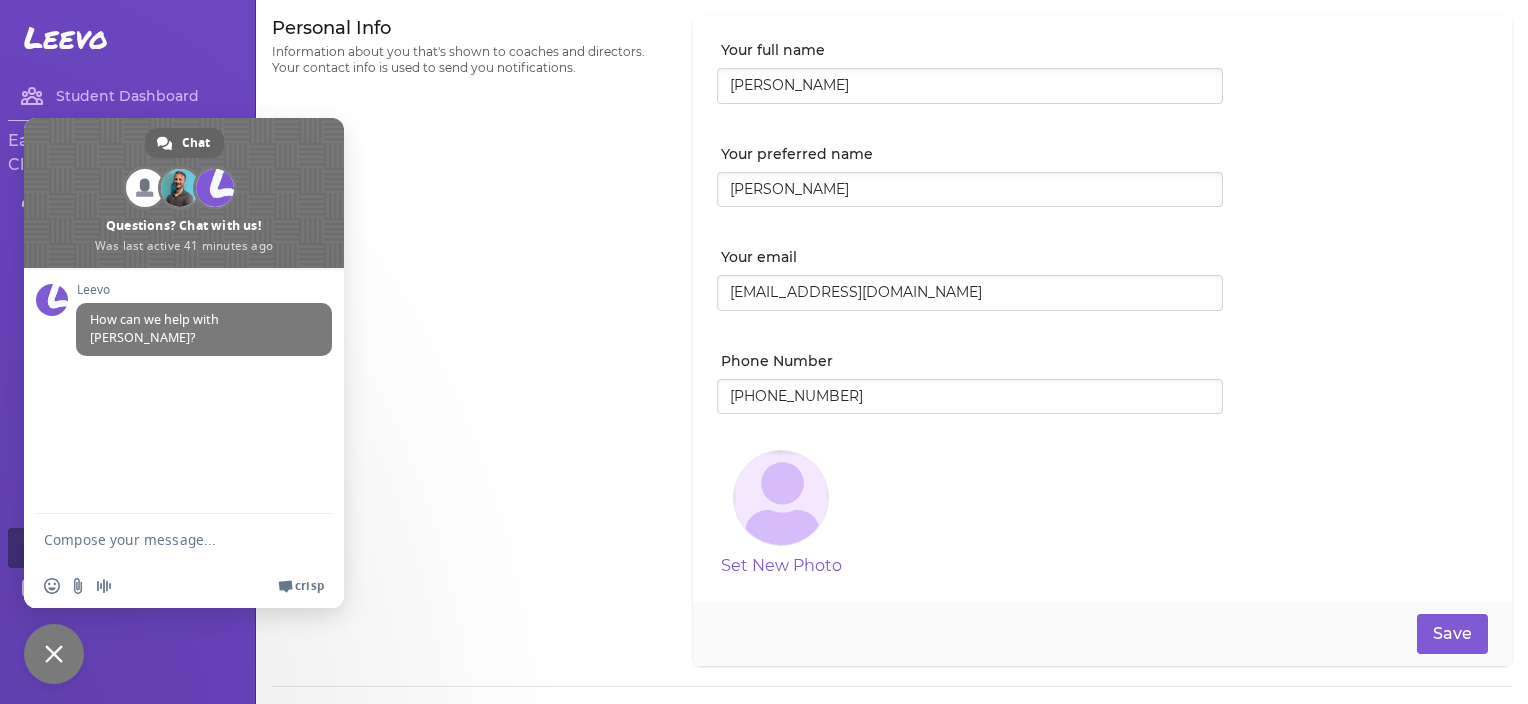 scroll, scrollTop: 0, scrollLeft: 0, axis: both 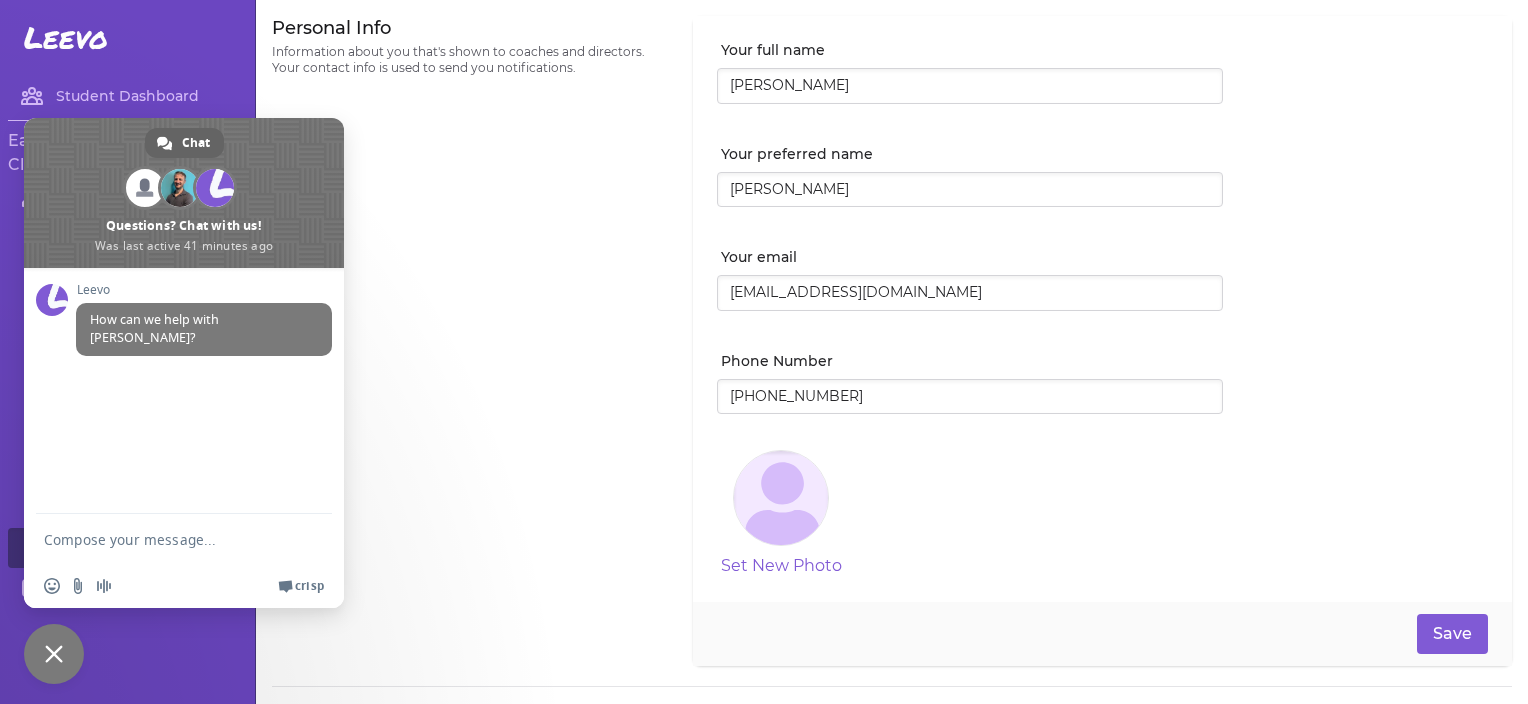 click on "Personal Info Information about you that's shown to coaches and directors. Your contact info is used to send you notifications." at bounding box center (470, 341) 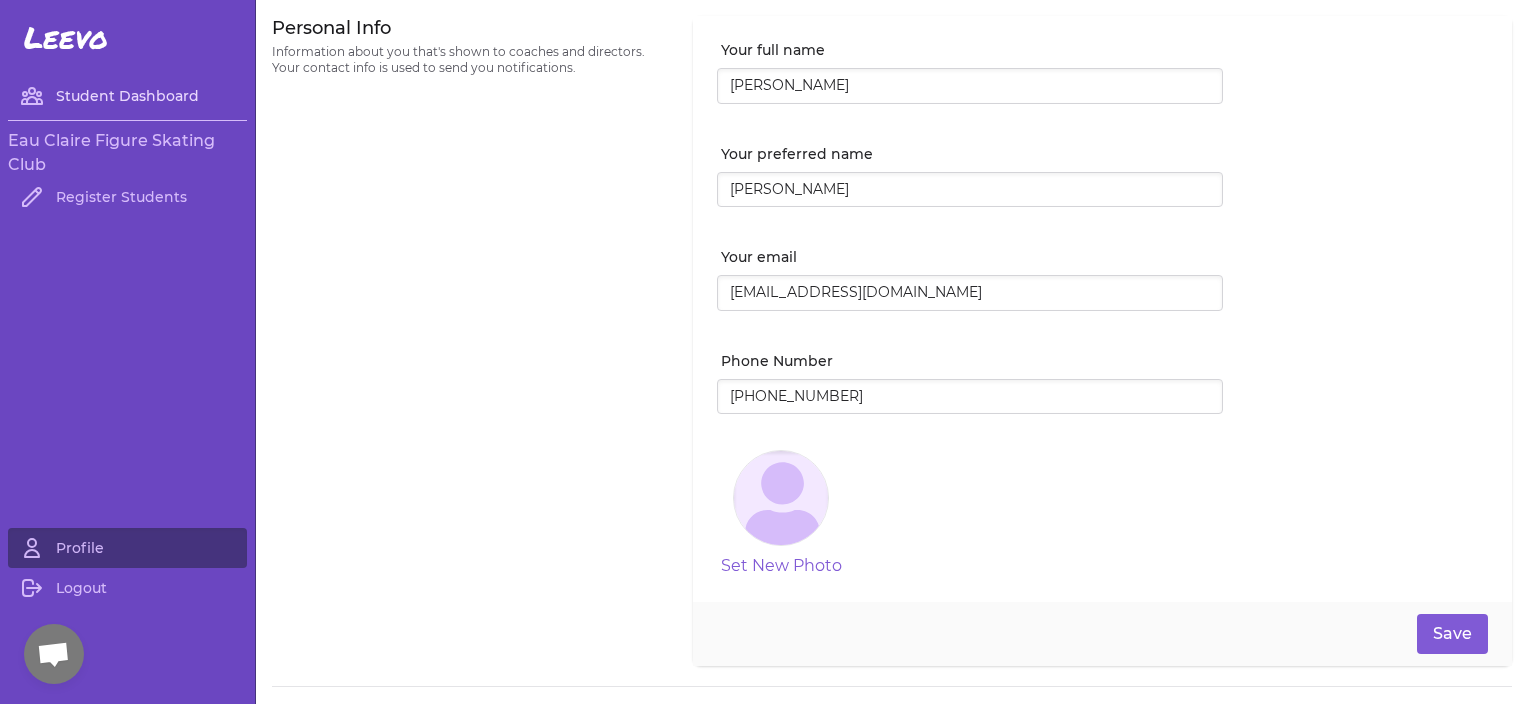 click on "Student Dashboard" at bounding box center [127, 96] 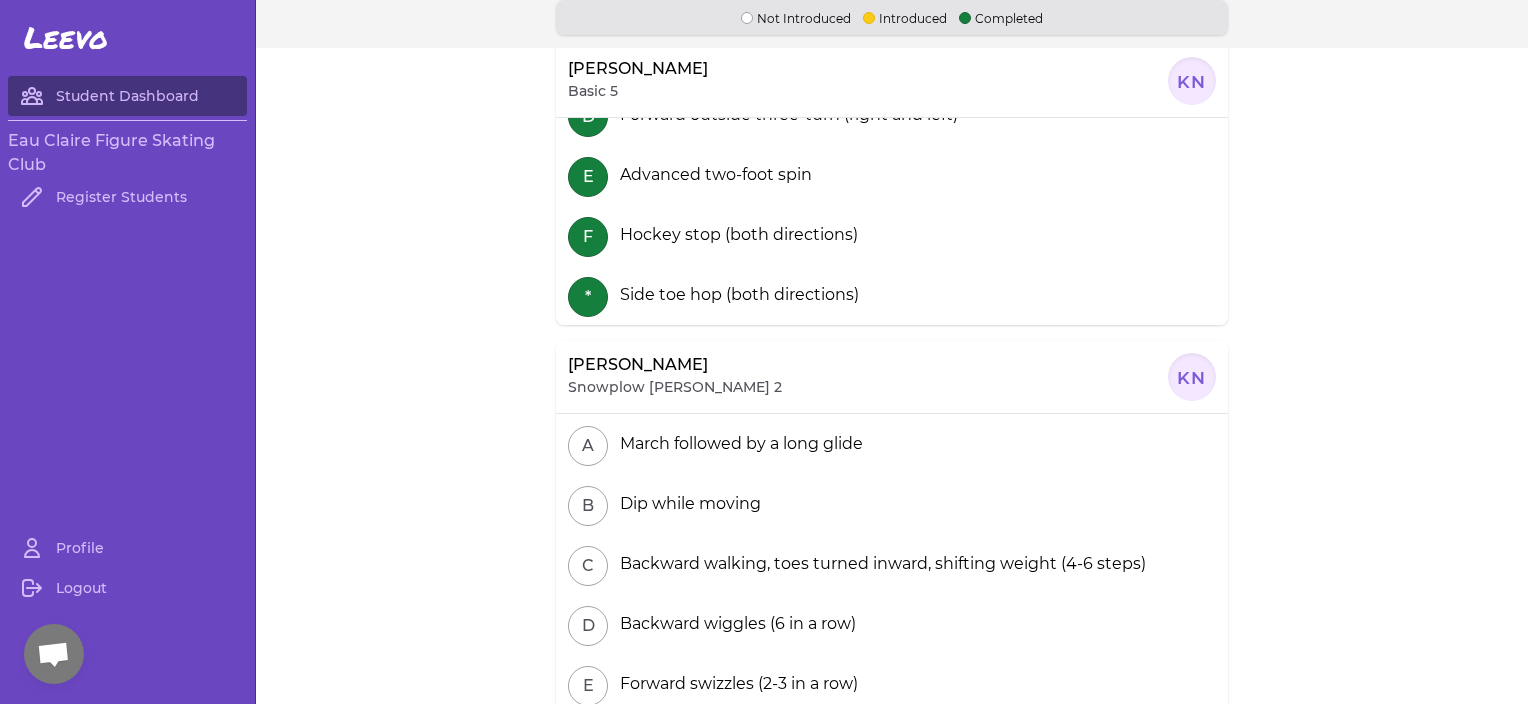 scroll, scrollTop: 0, scrollLeft: 0, axis: both 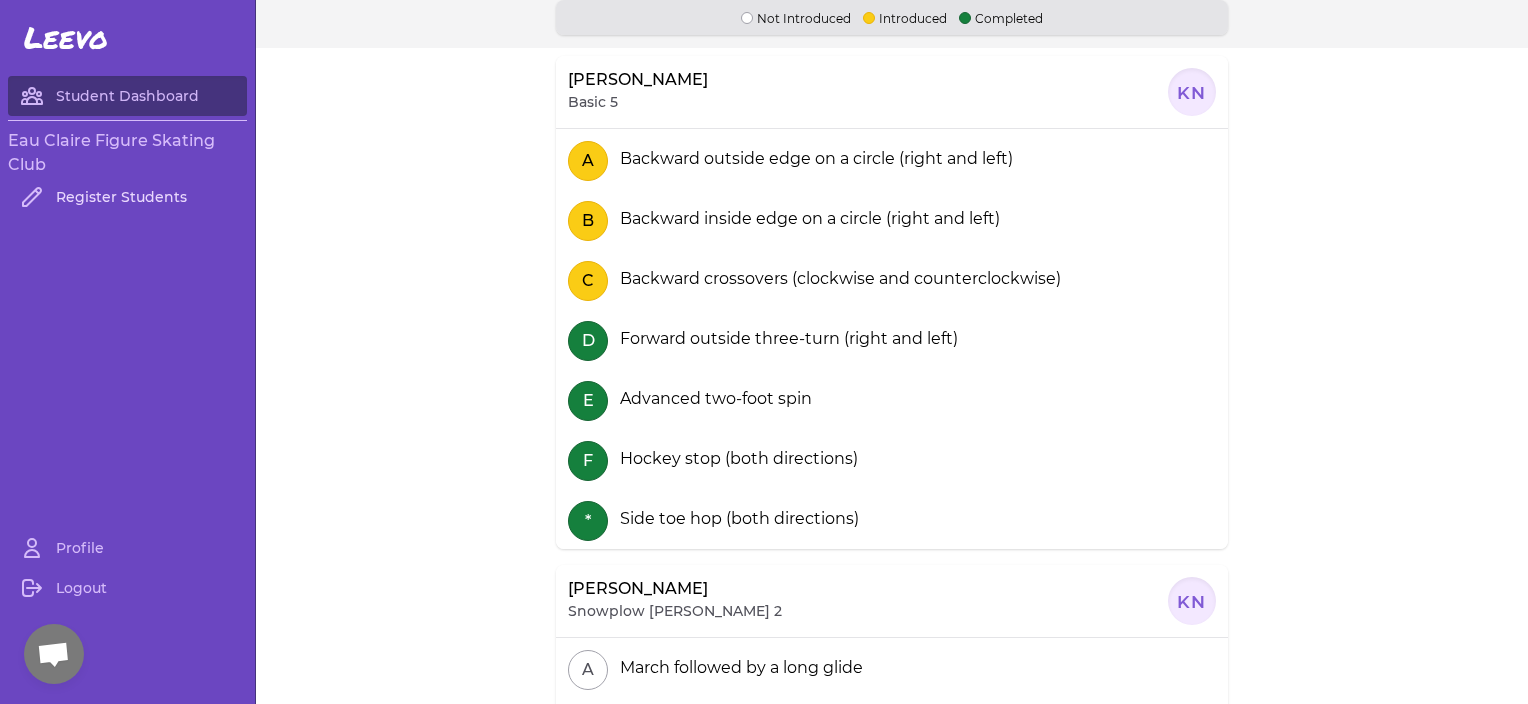 click on "Register Students" at bounding box center (127, 197) 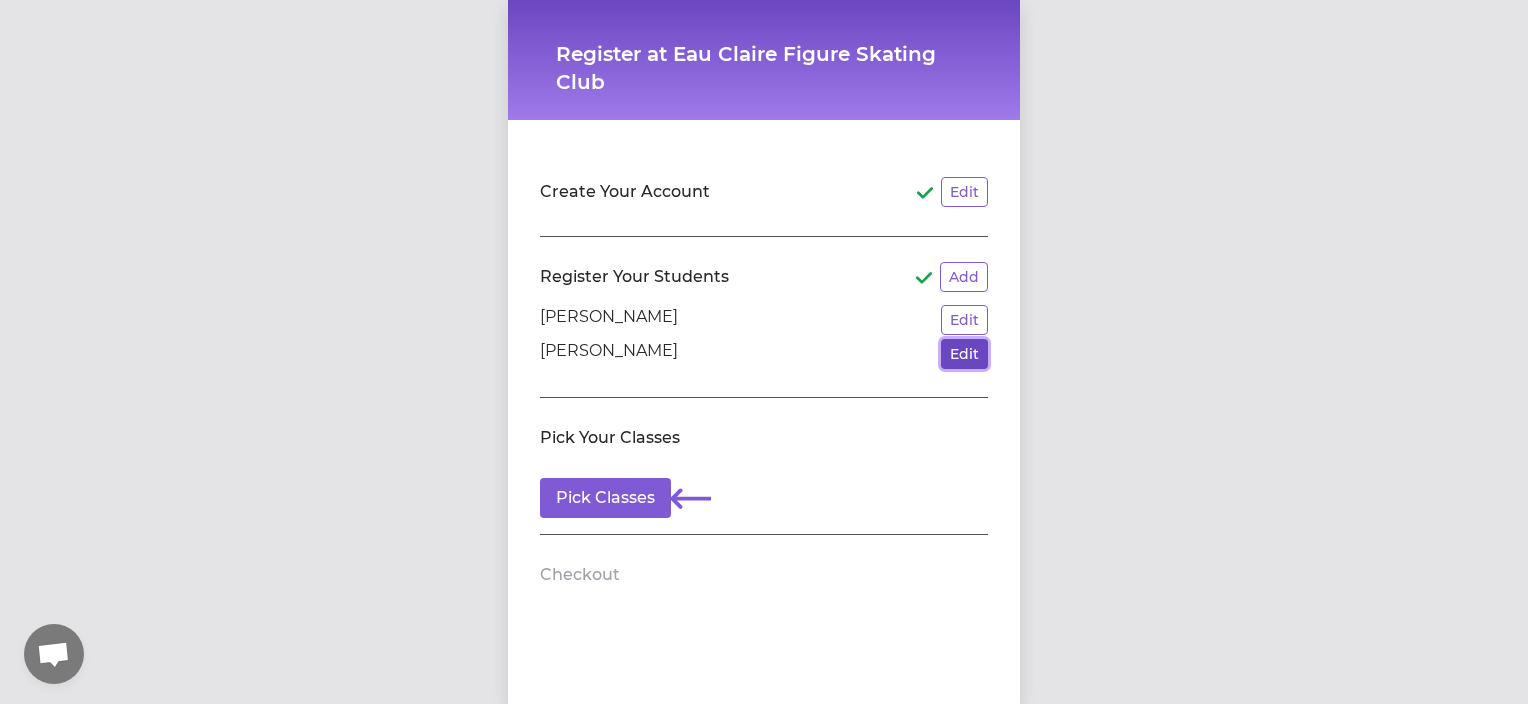click on "Edit" at bounding box center (964, 354) 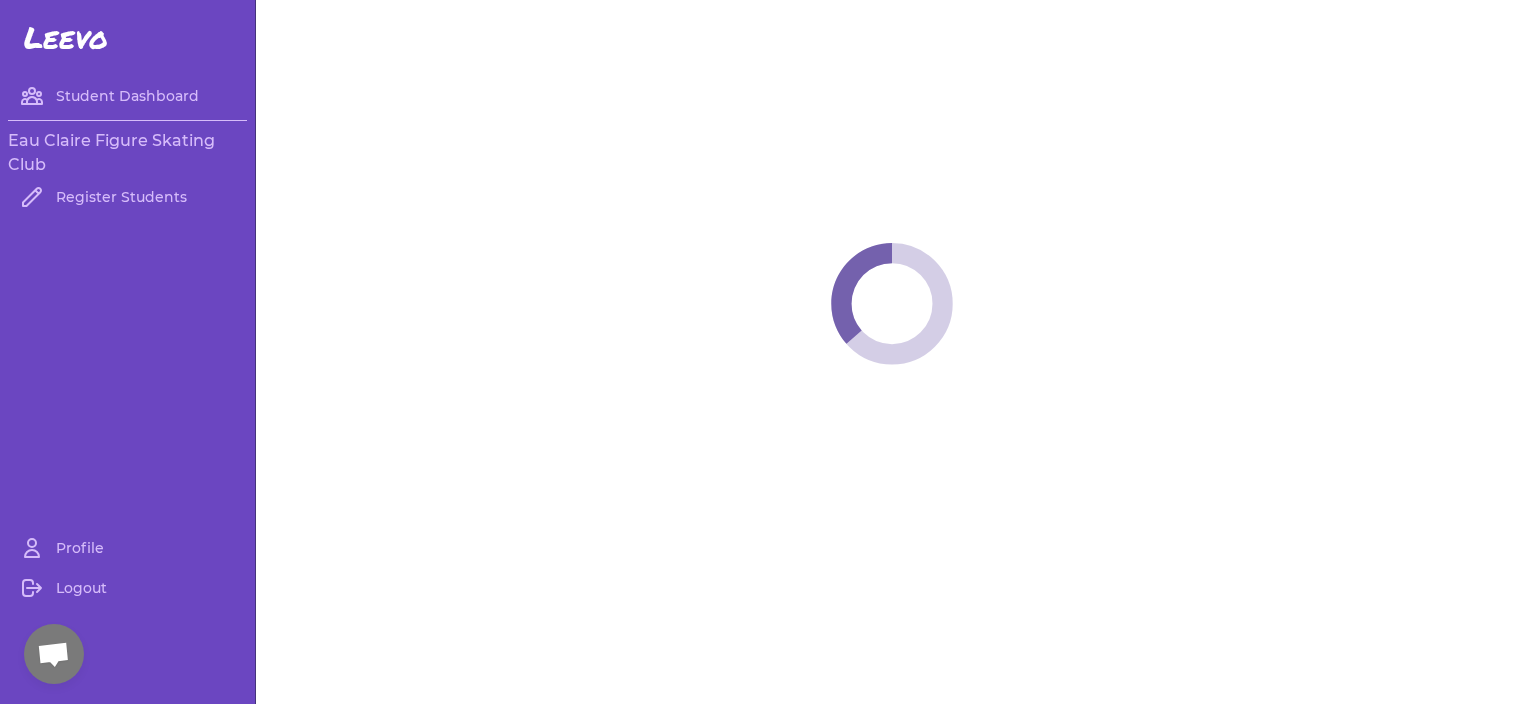 select on "WI" 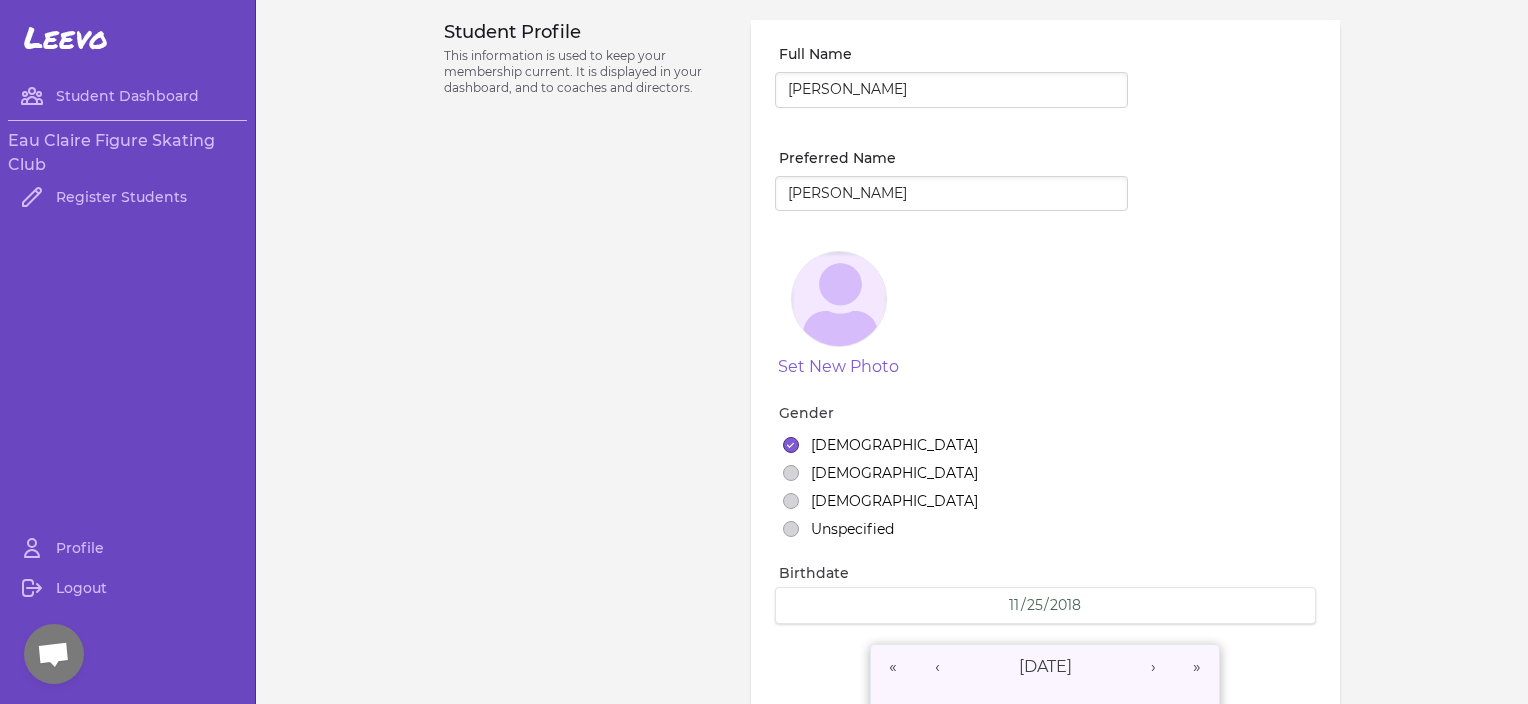 select on "8" 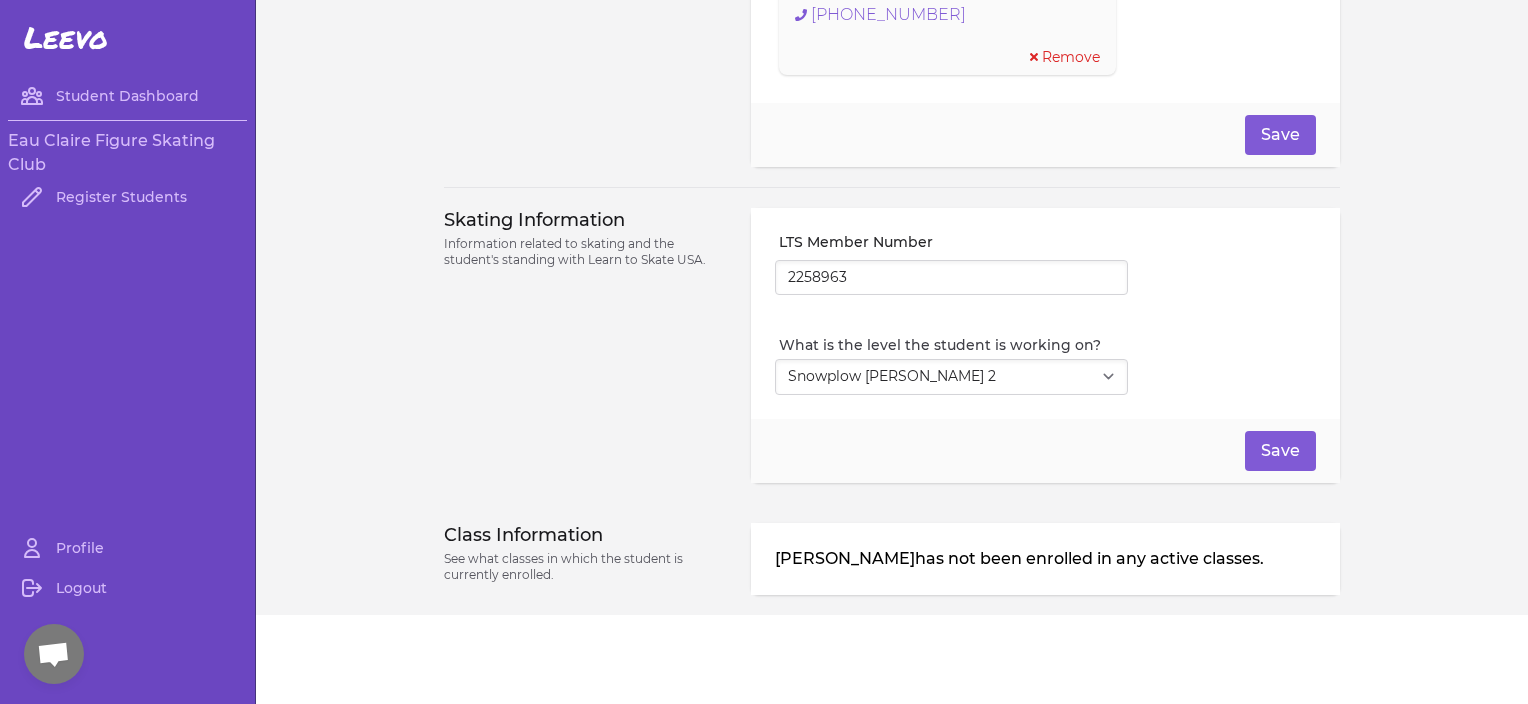 scroll, scrollTop: 1604, scrollLeft: 0, axis: vertical 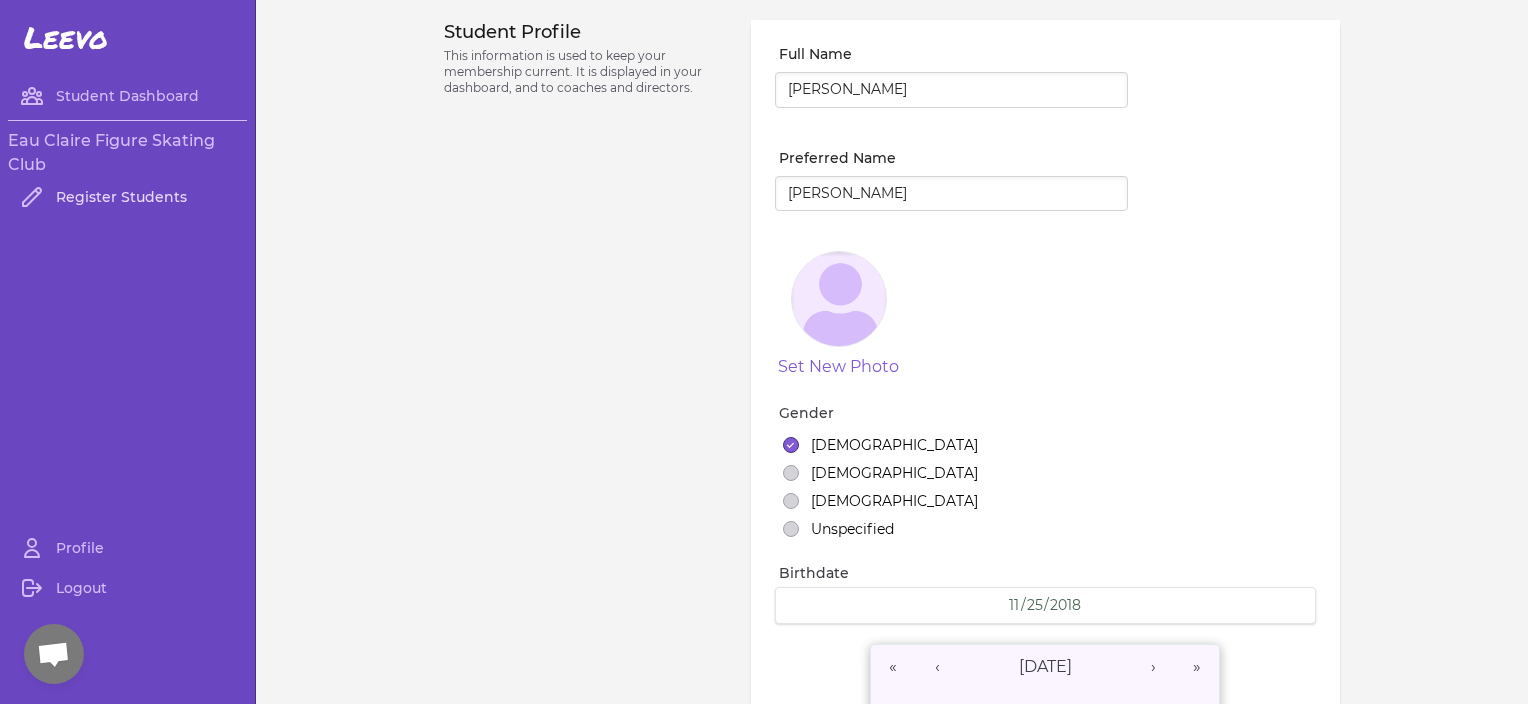 click on "Register Students" at bounding box center (127, 197) 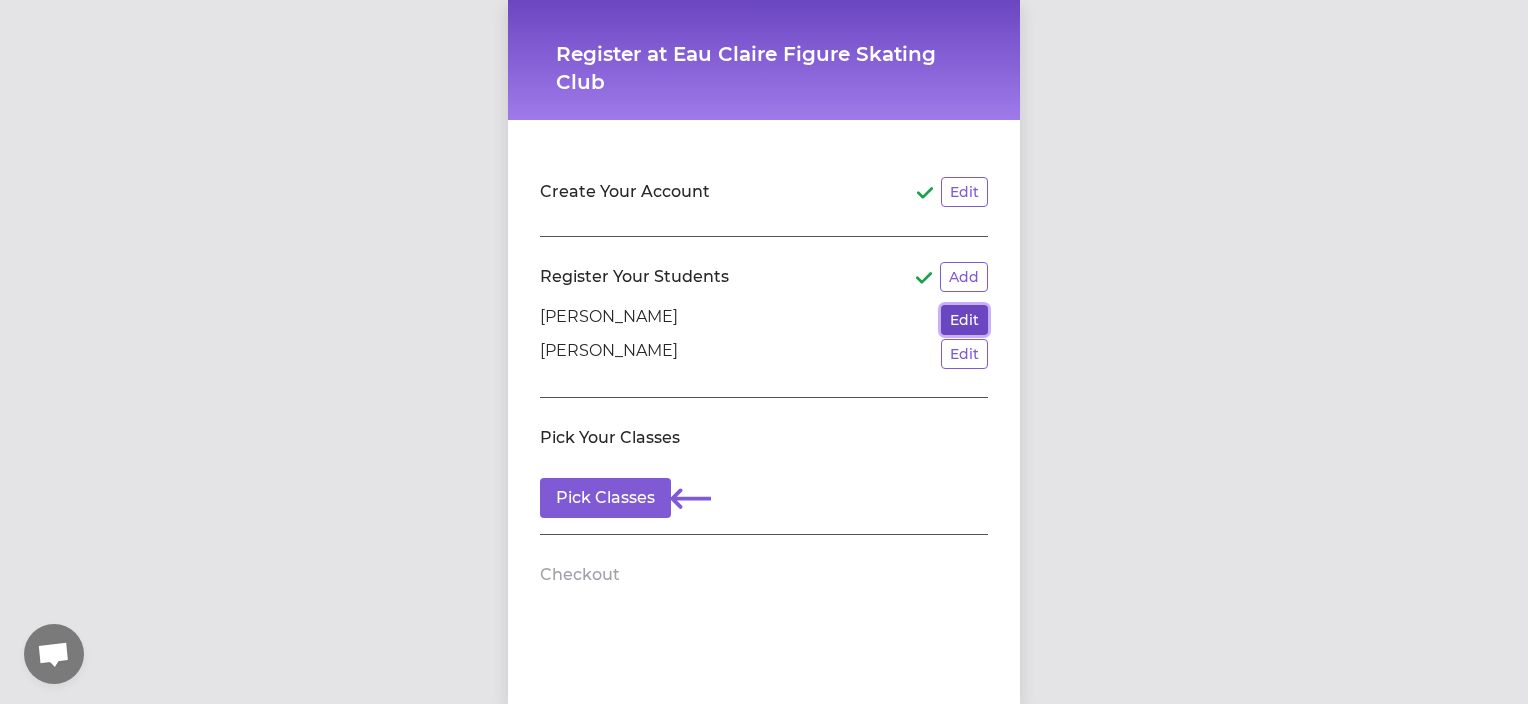 click on "Edit" at bounding box center (964, 320) 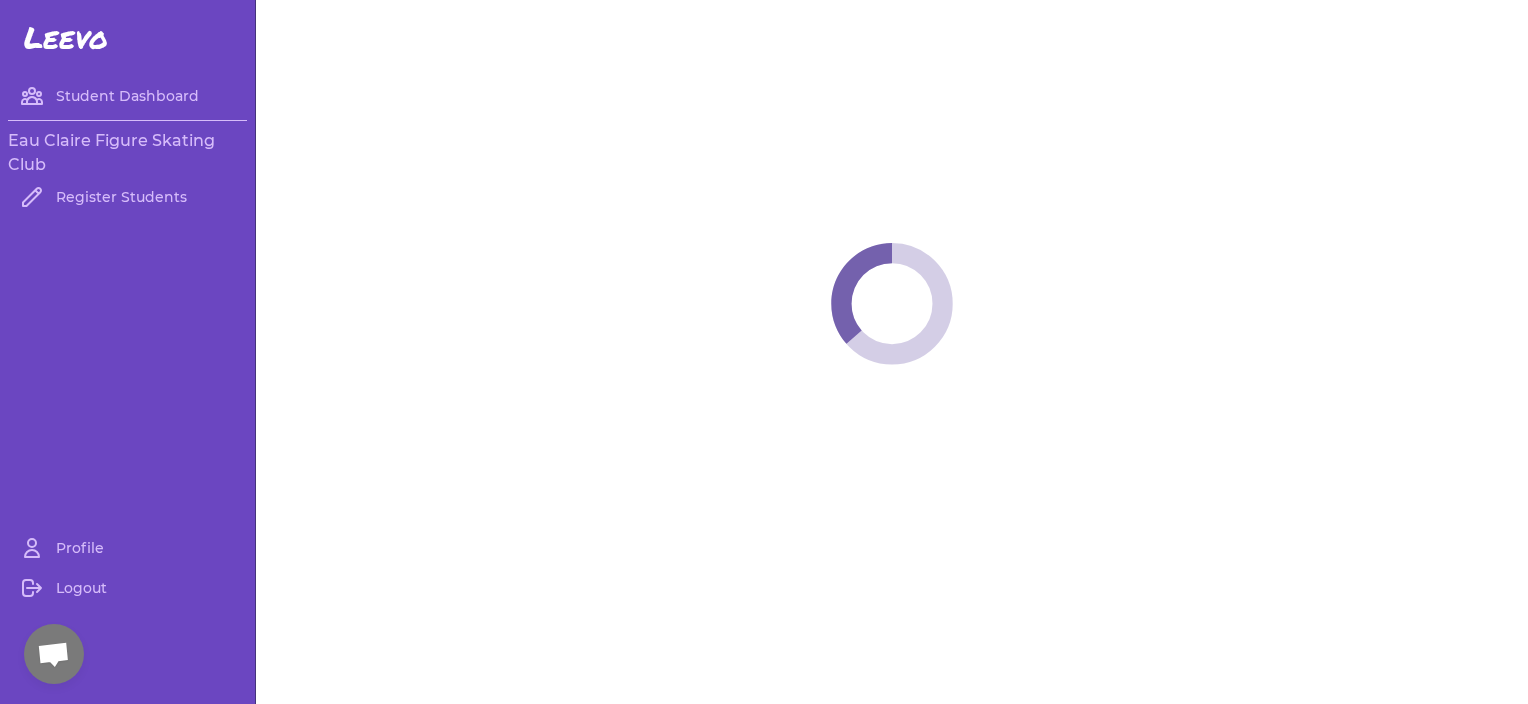 select on "WI" 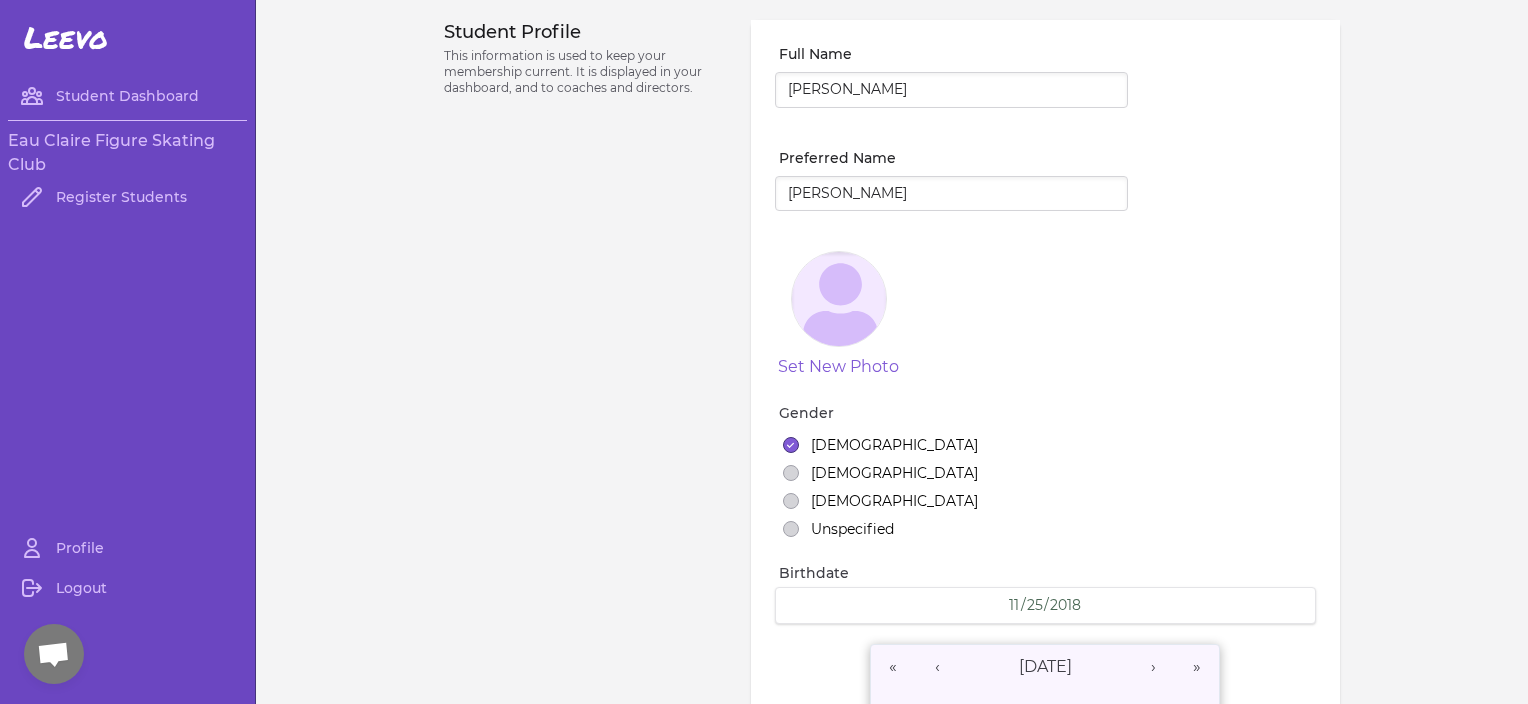 select on "5" 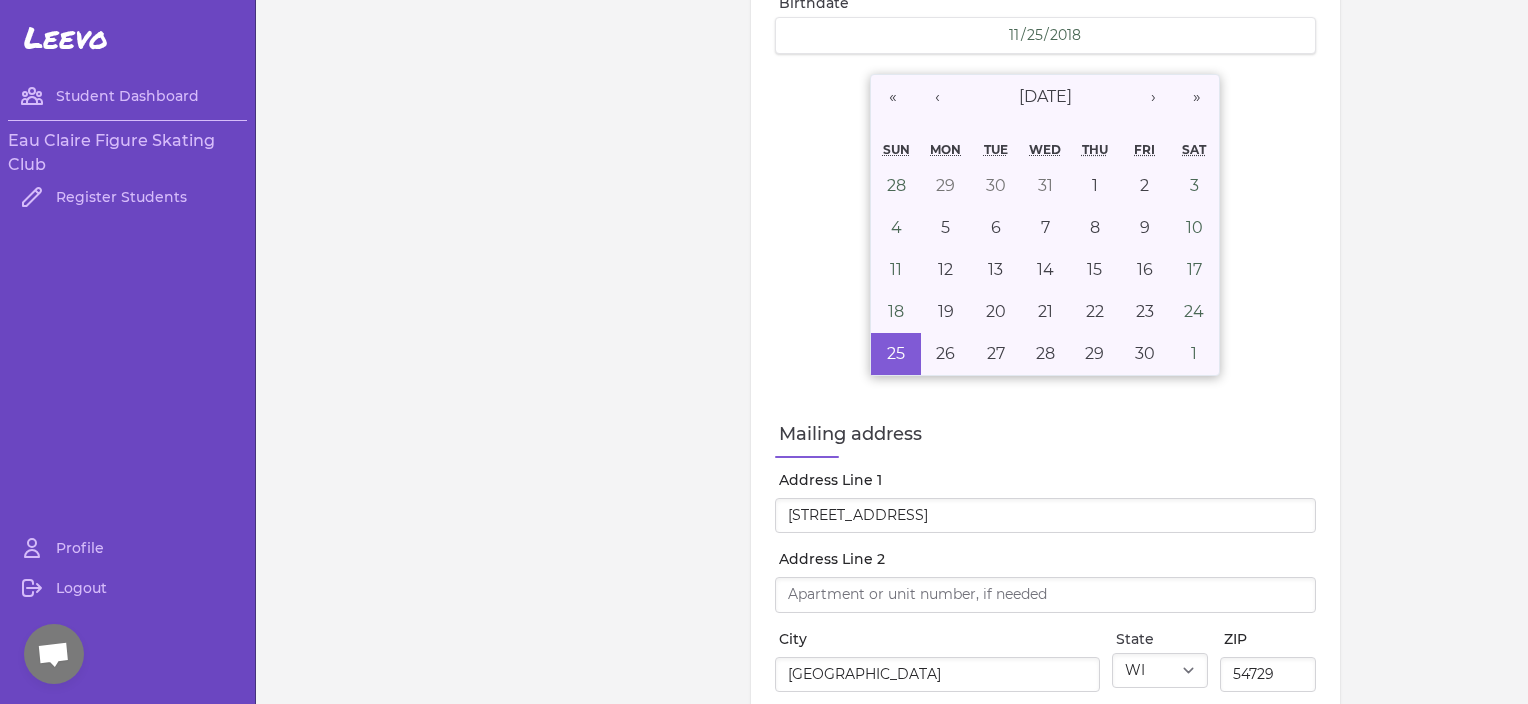 scroll, scrollTop: 104, scrollLeft: 0, axis: vertical 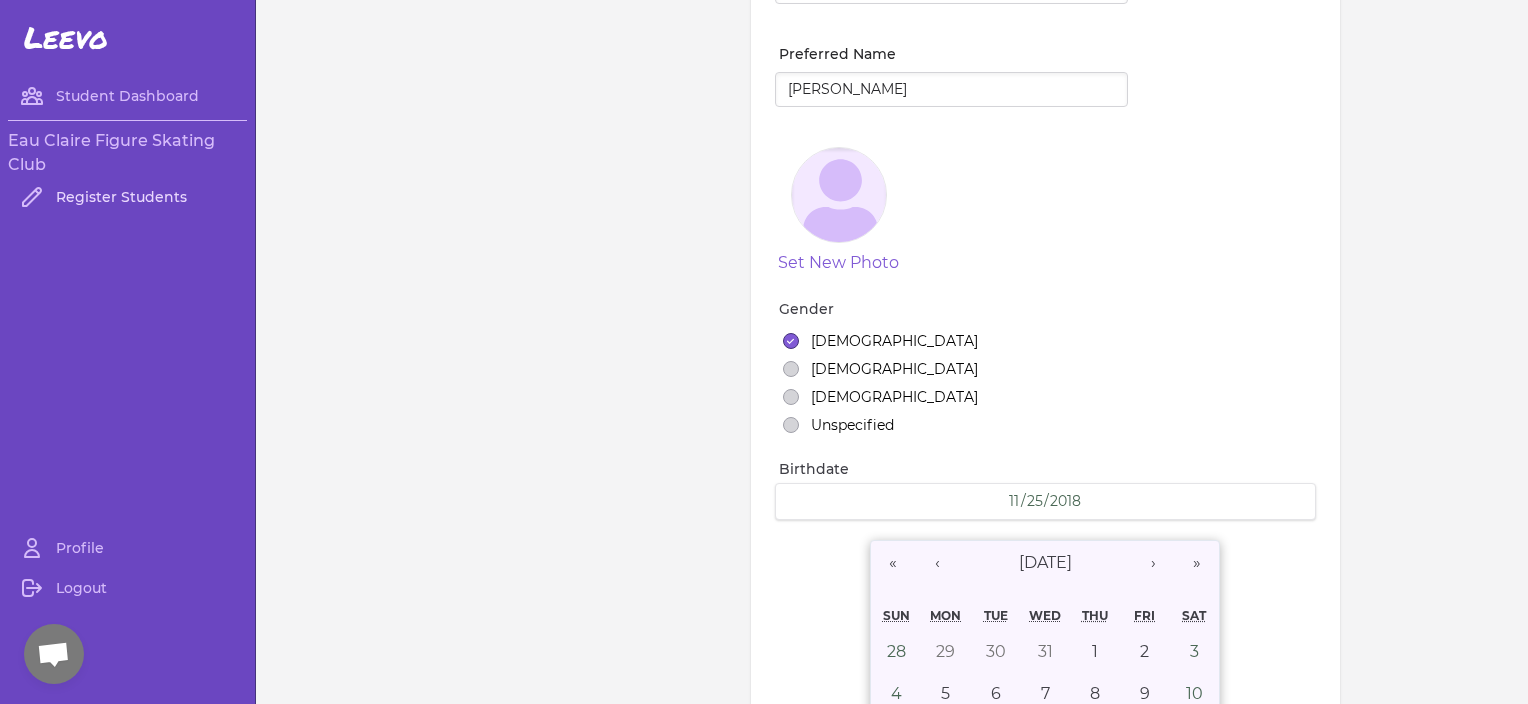 click on "Register Students" at bounding box center [127, 197] 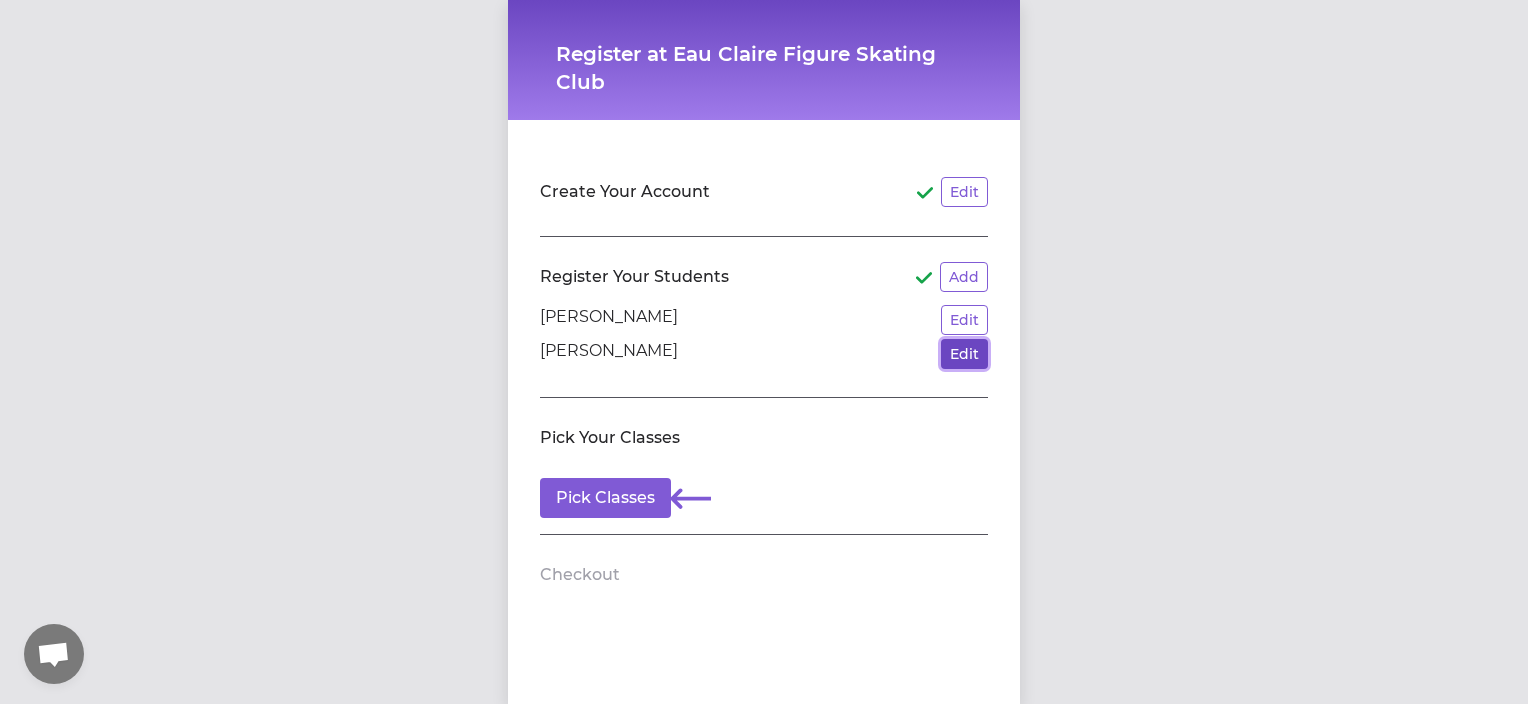 click on "Edit" at bounding box center [964, 354] 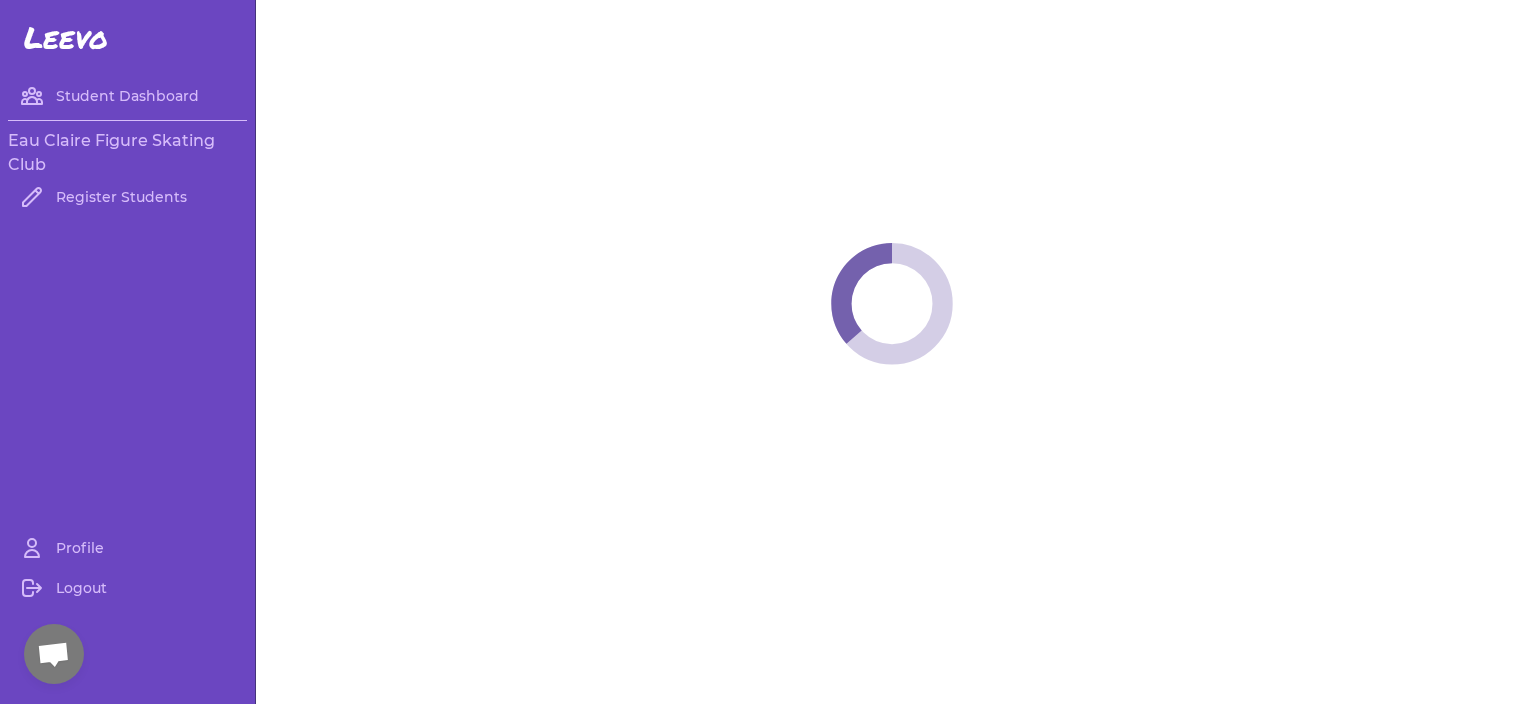 select on "WI" 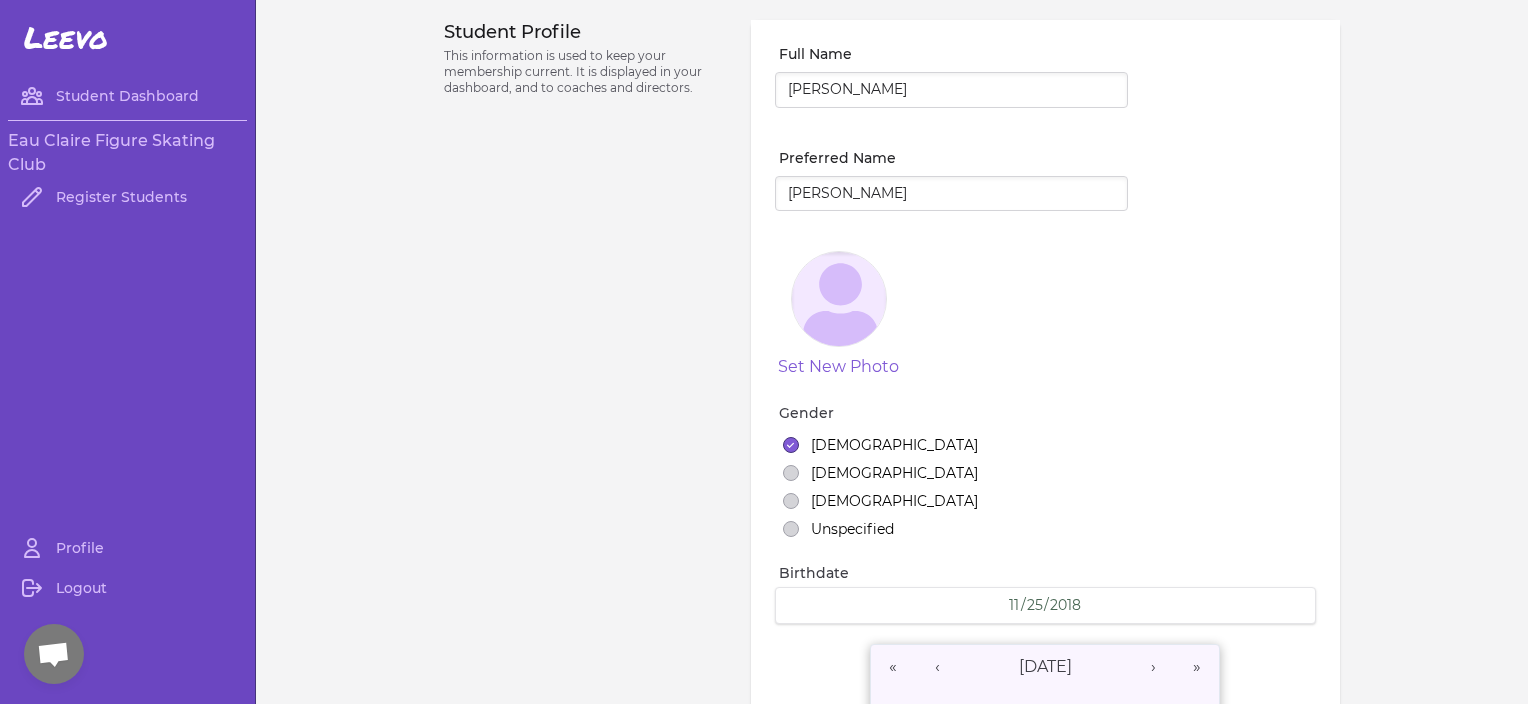 select on "8" 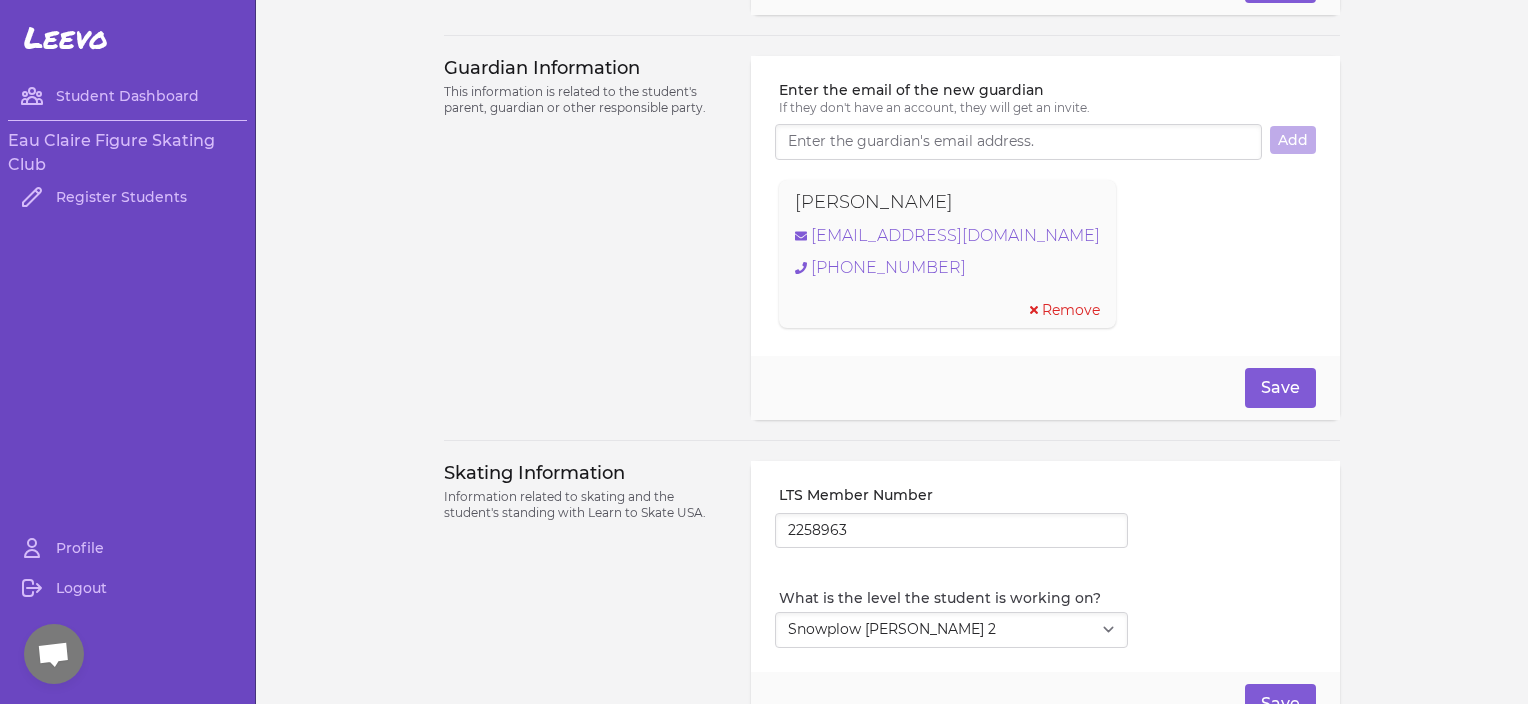 scroll, scrollTop: 1304, scrollLeft: 0, axis: vertical 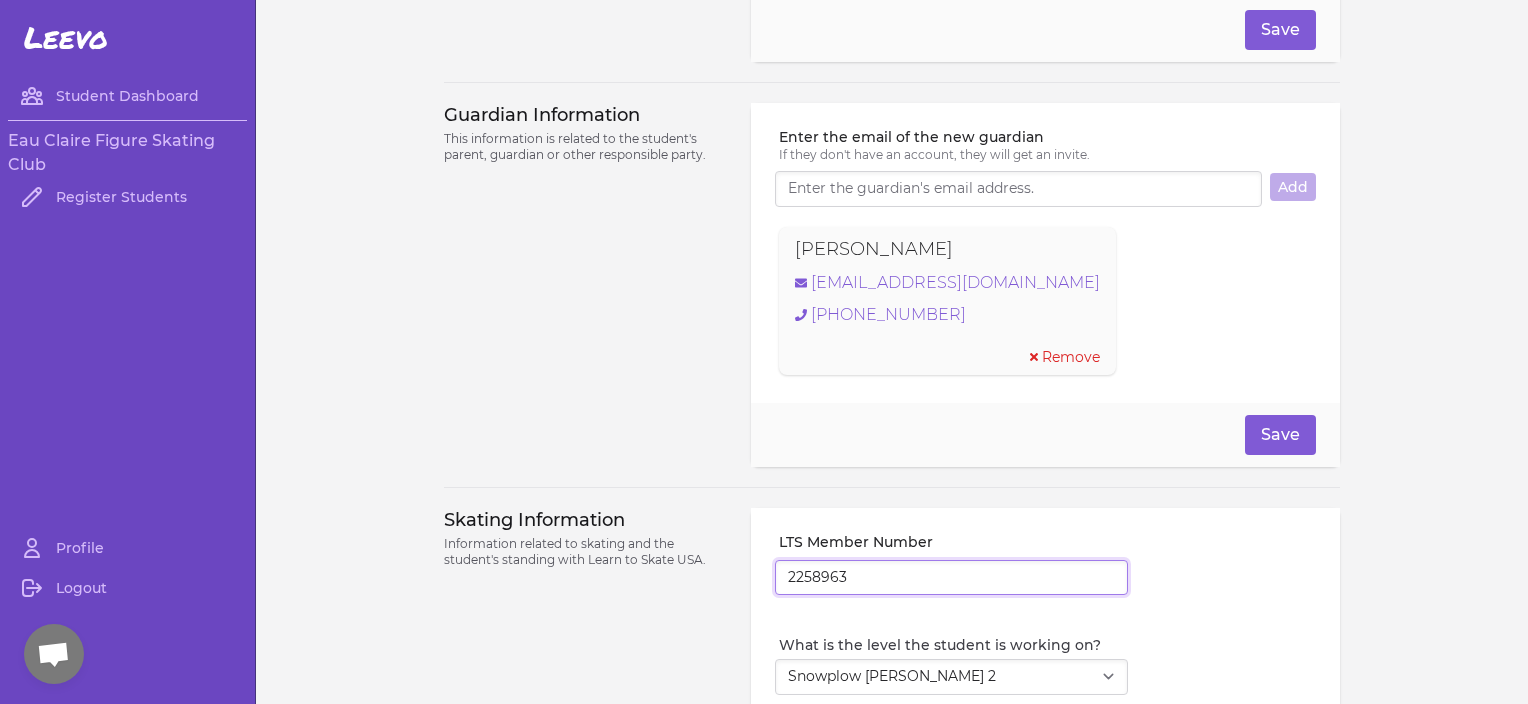 drag, startPoint x: 975, startPoint y: 560, endPoint x: 504, endPoint y: 513, distance: 473.3392 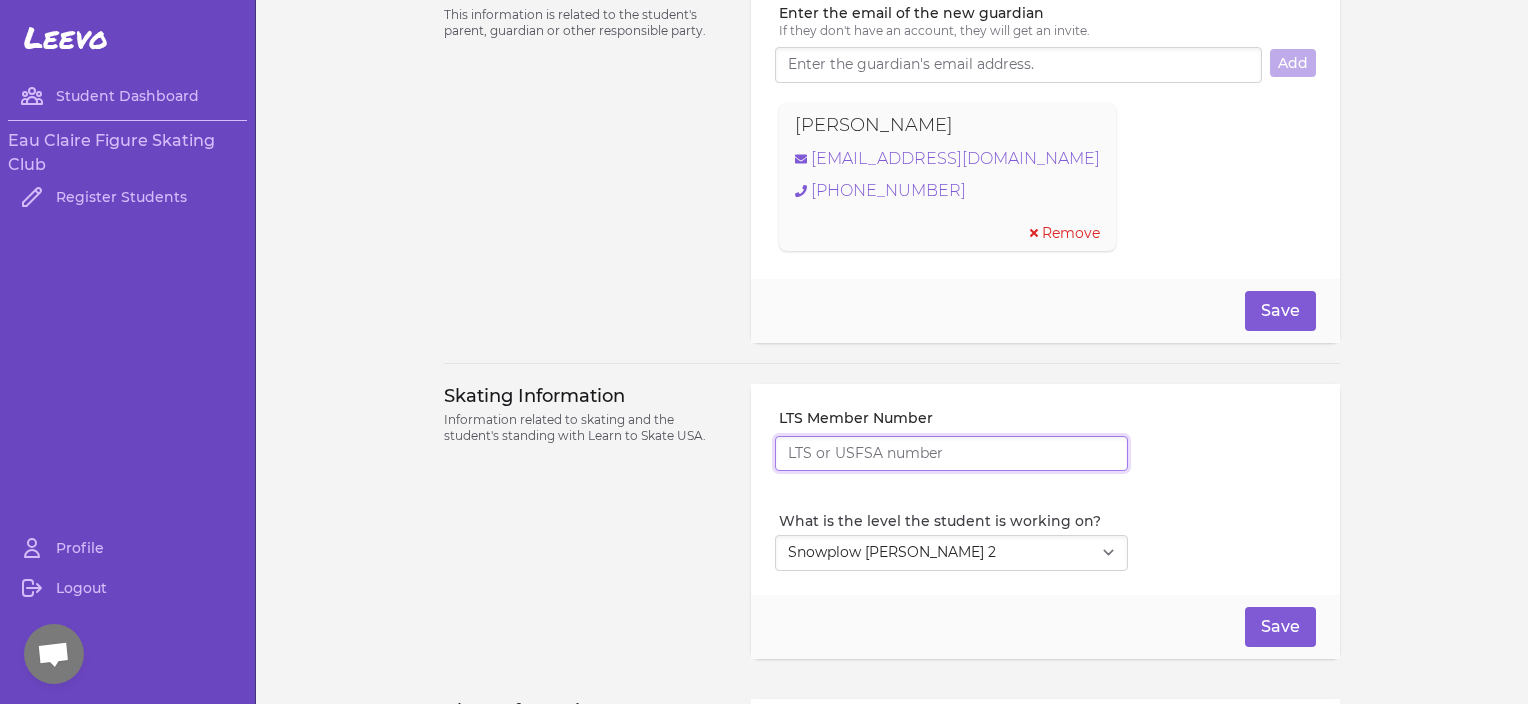 scroll, scrollTop: 1604, scrollLeft: 0, axis: vertical 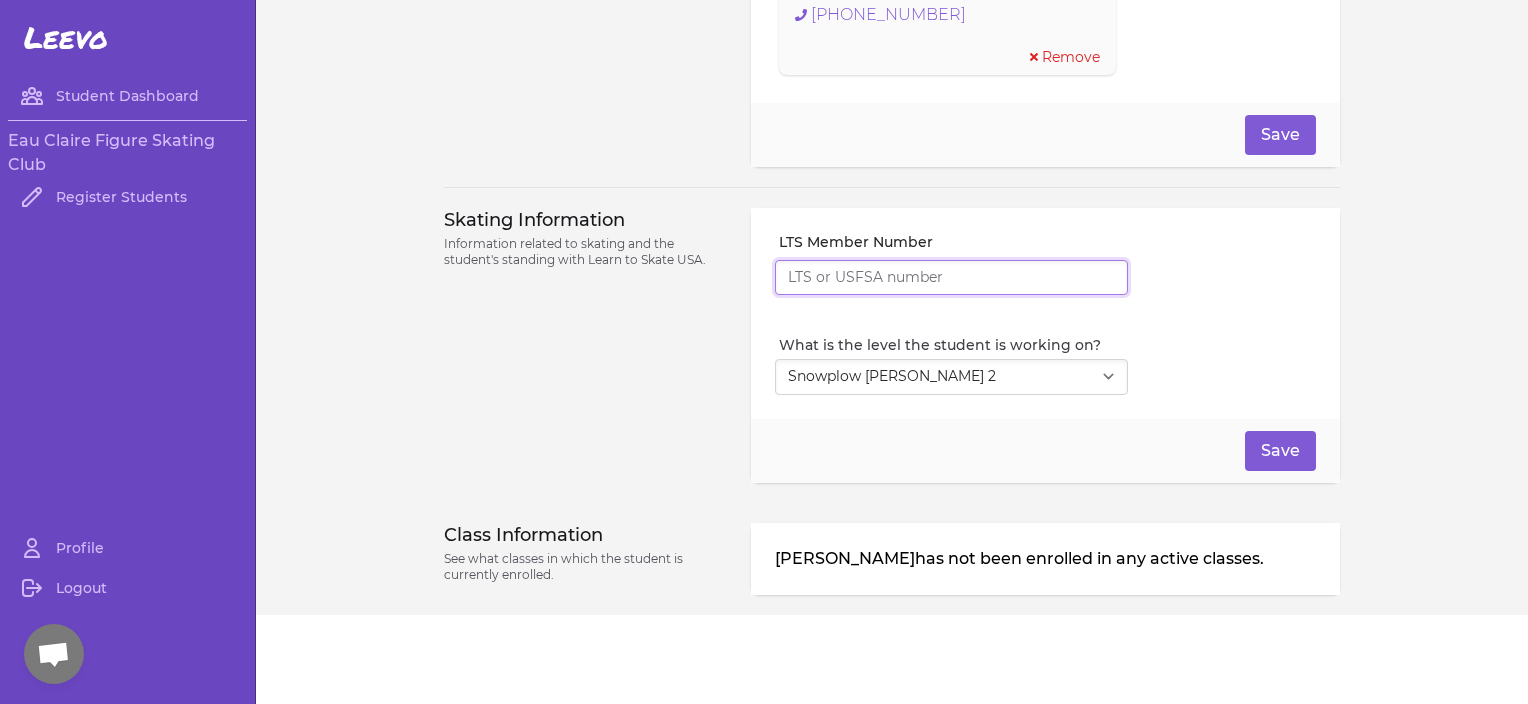 type 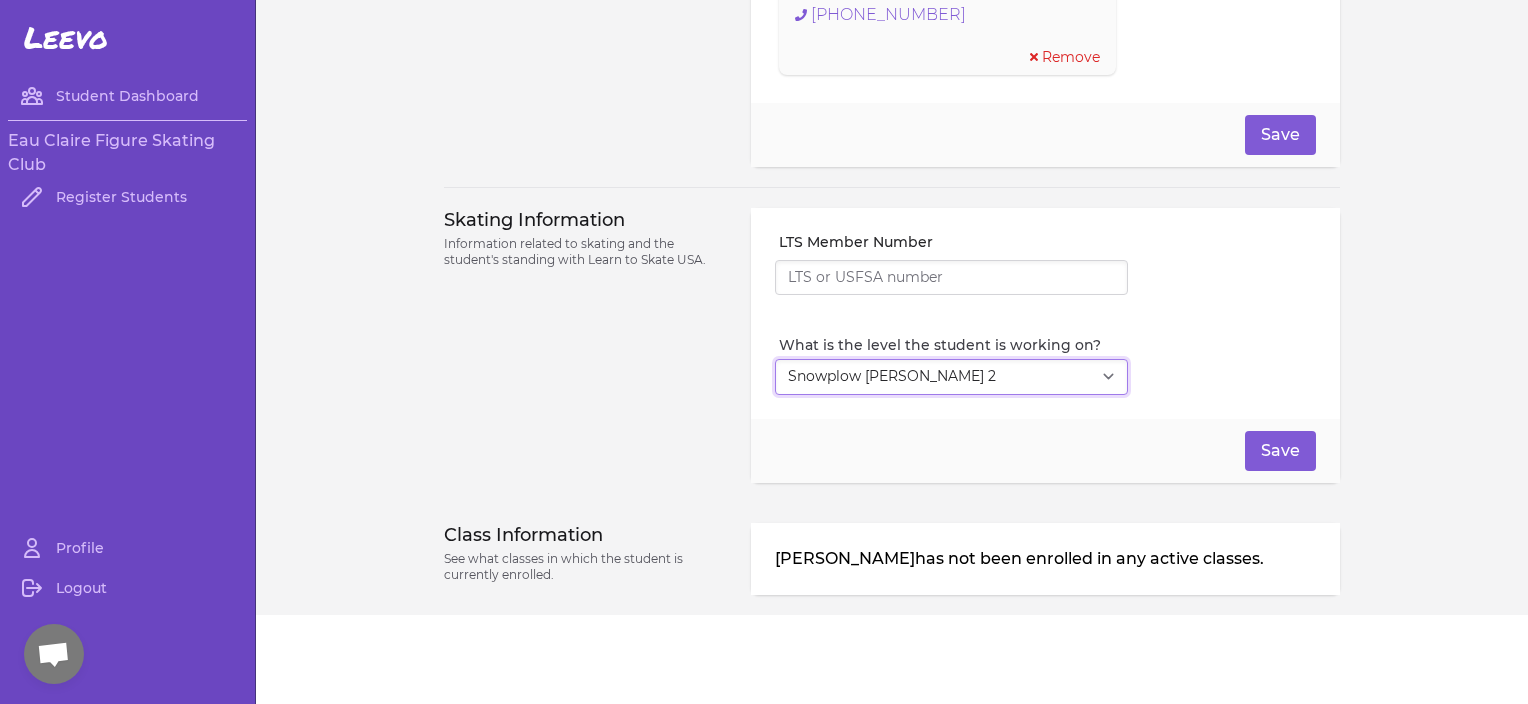 click on "Select Level I don't know Basic 1 Basic 2 Basic 3 Basic 4 Basic 5 Basic 6 Snowplow [PERSON_NAME] 1 Snowplow [PERSON_NAME] 2 Snowplow [PERSON_NAME] 3 Snowplow [PERSON_NAME] 4 Pre-Free Skate Free Skate 1 Free Skate 2 Free Skate 3 Free Skate 4 Free Skate 5 Free Skate 6 Adult 1 Adult 2 Adult 3 Adult 4 Adult 5 Adult 6 Hockey 1 Hockey 2 Hockey 3 Hockey 4 Powerskating Synchro 4 Synchro 3 Synchro 2 Synchro 1" at bounding box center [951, 377] 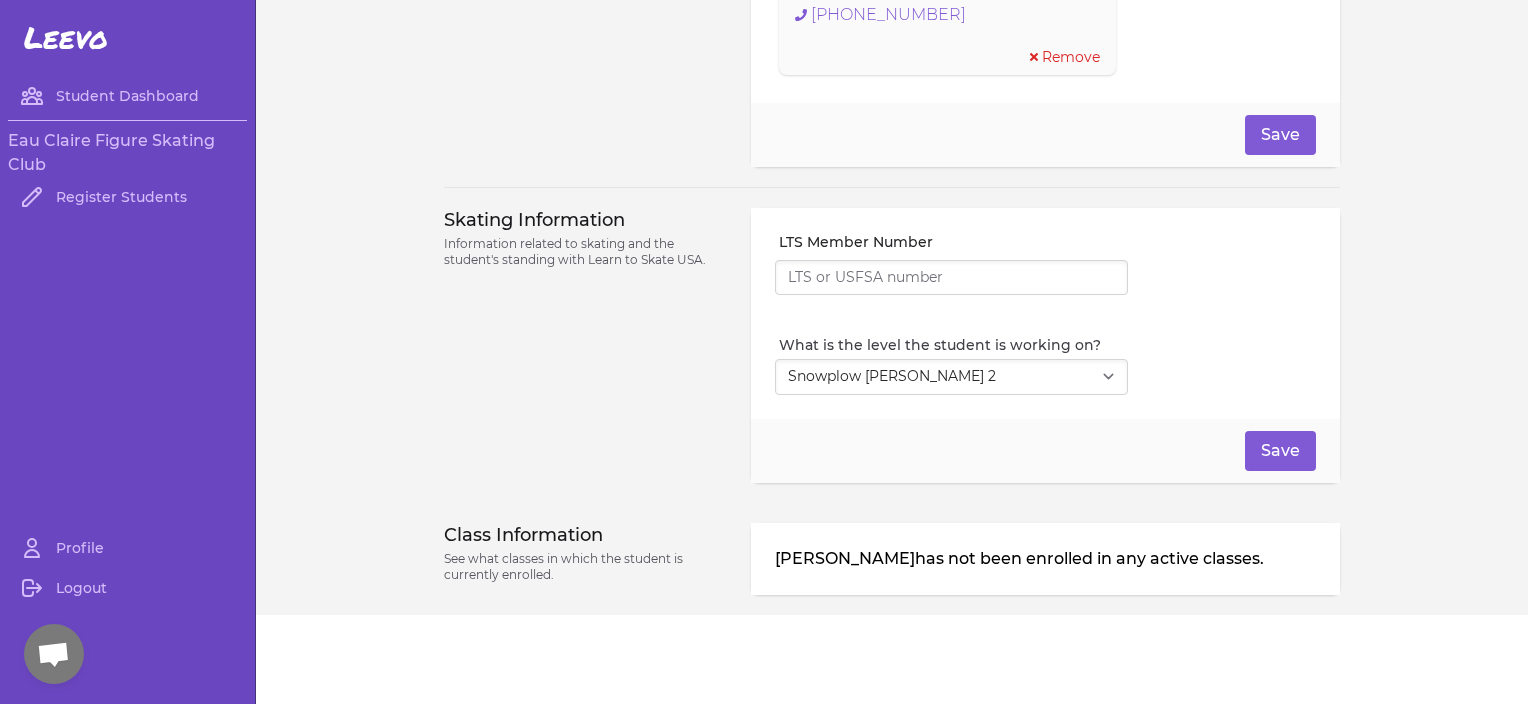 click on "Save" at bounding box center [1045, 451] 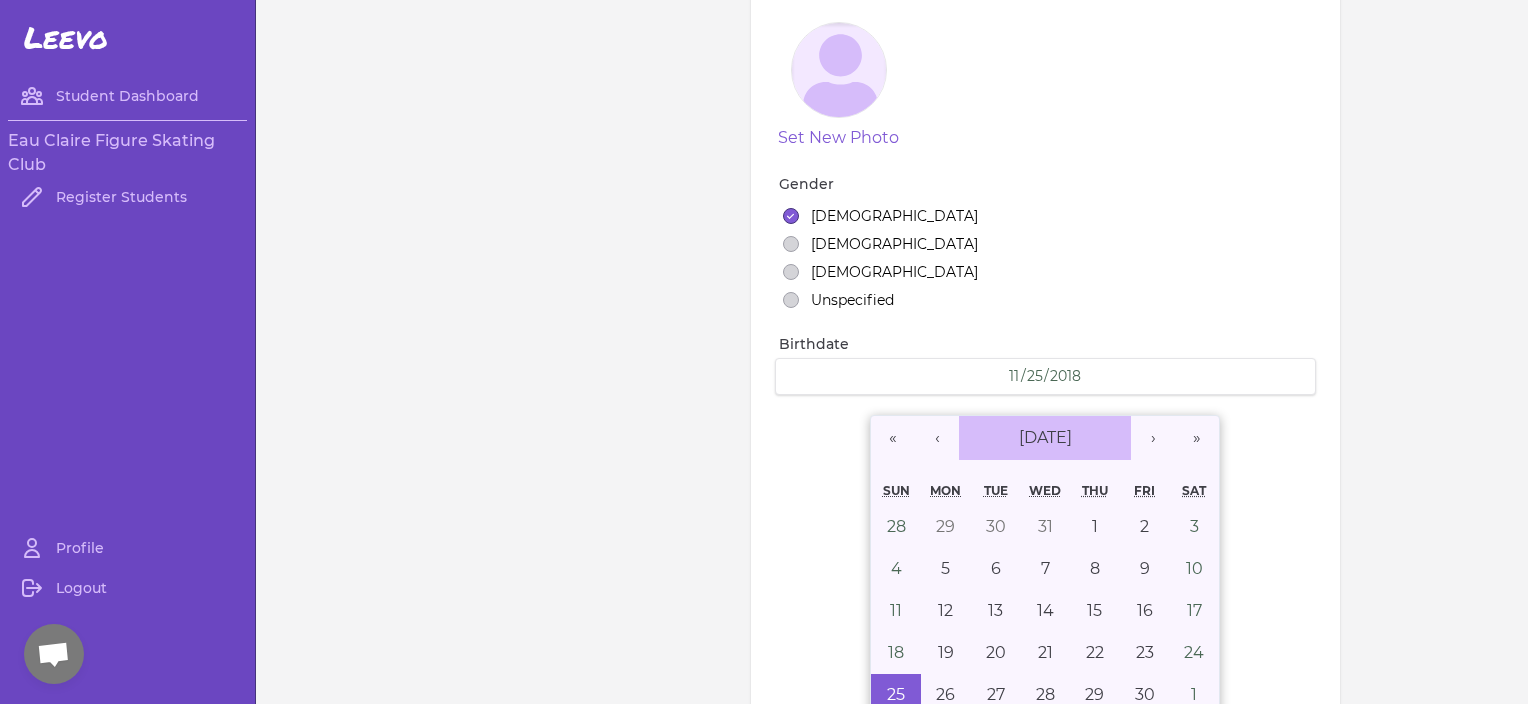scroll, scrollTop: 0, scrollLeft: 0, axis: both 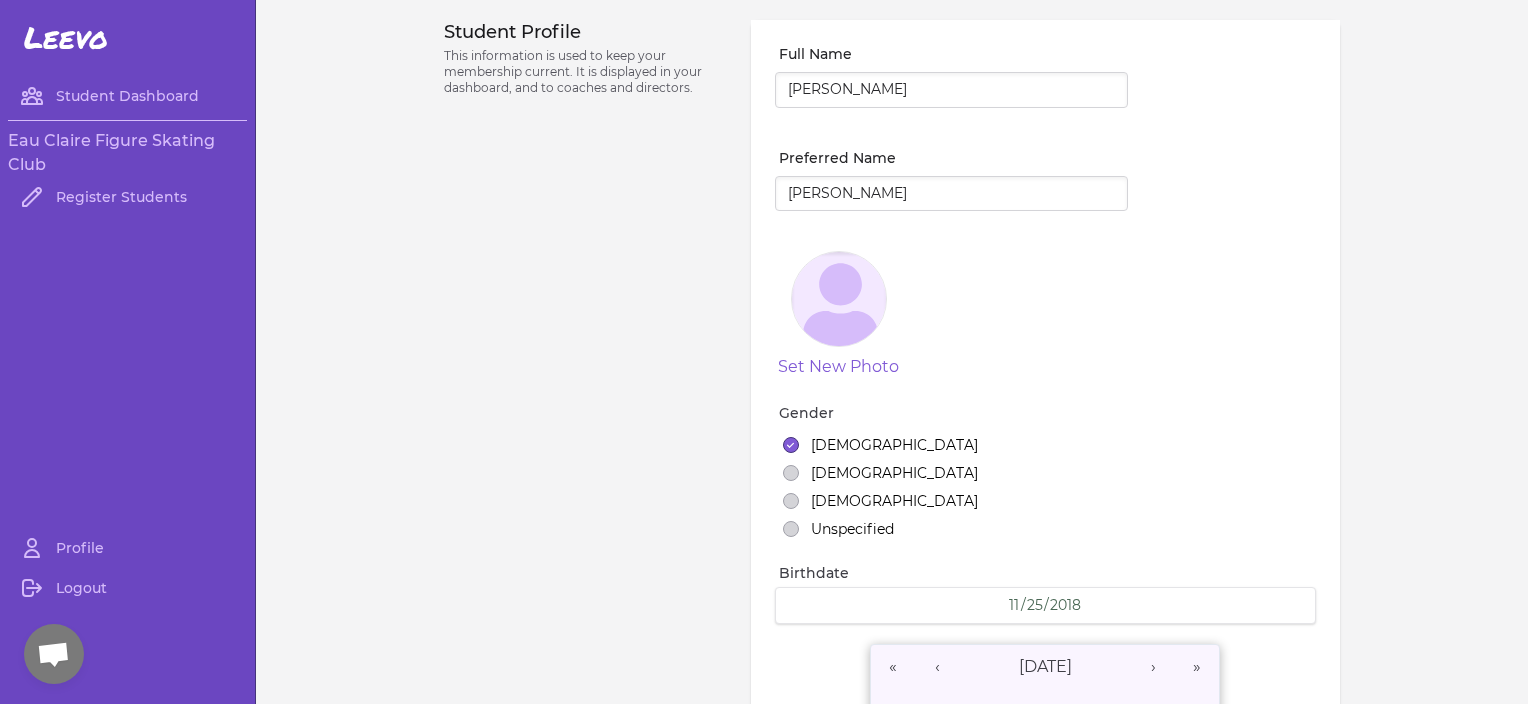 click at bounding box center (54, 654) 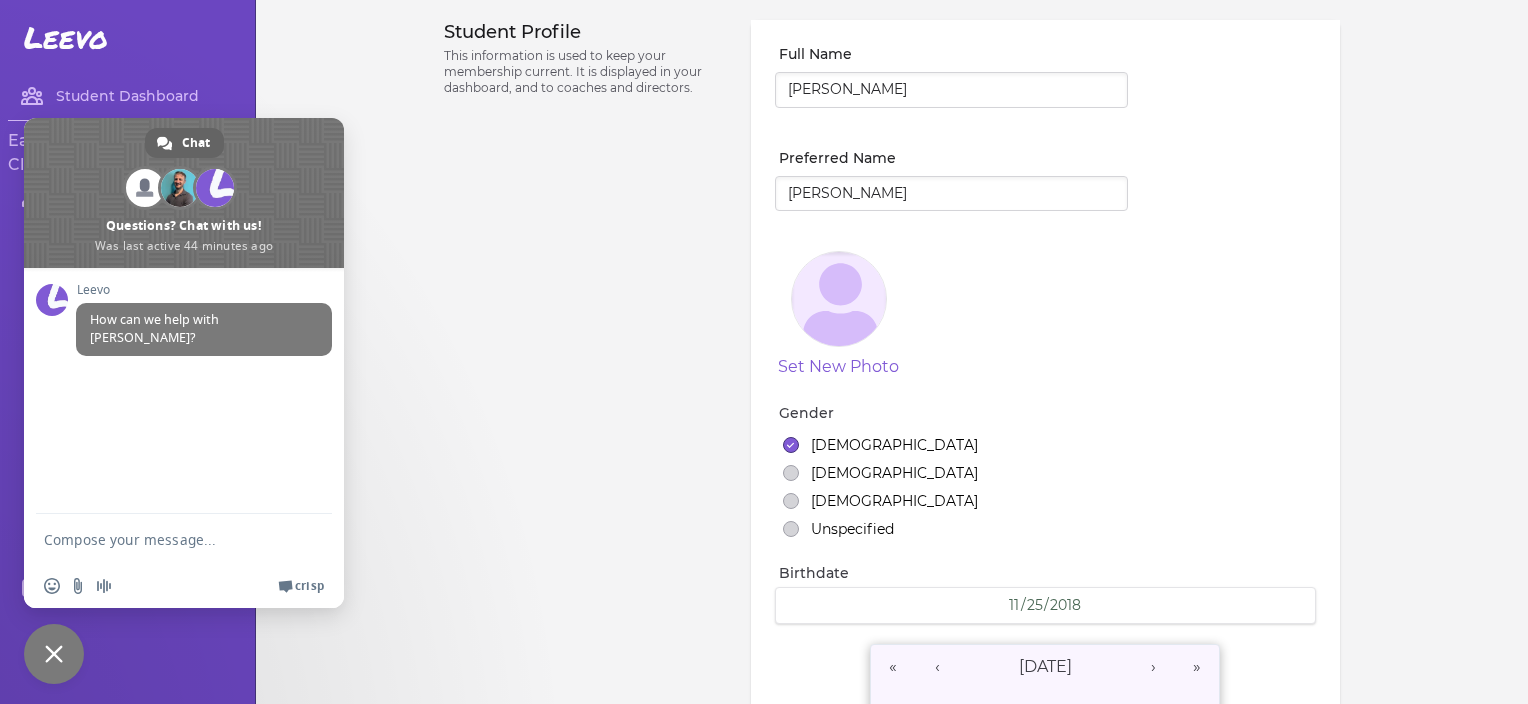 click at bounding box center [164, 539] 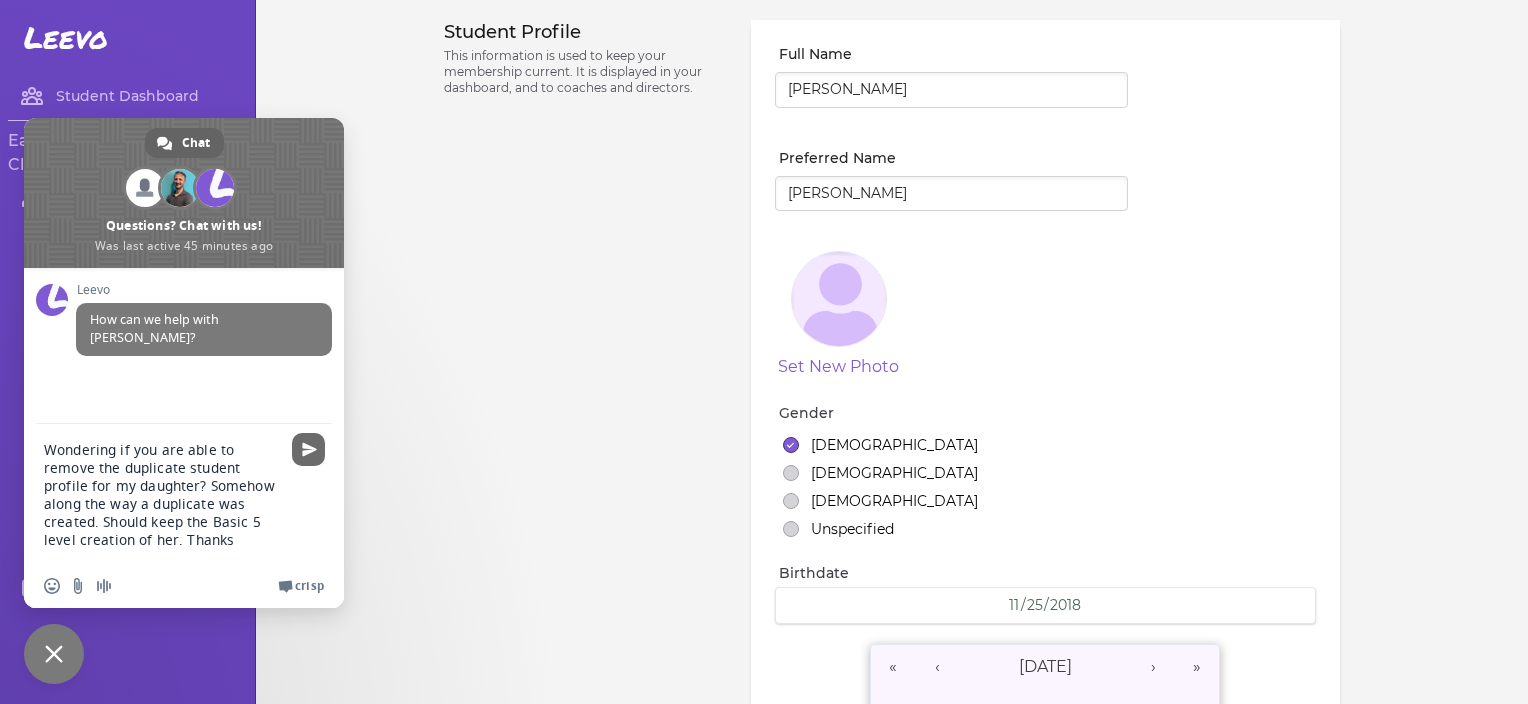 type on "Wondering if you are able to remove the duplicate student profile for my daughter? Somehow along the way a duplicate was created. Should keep the Basic 5 level creation of her. Thanks" 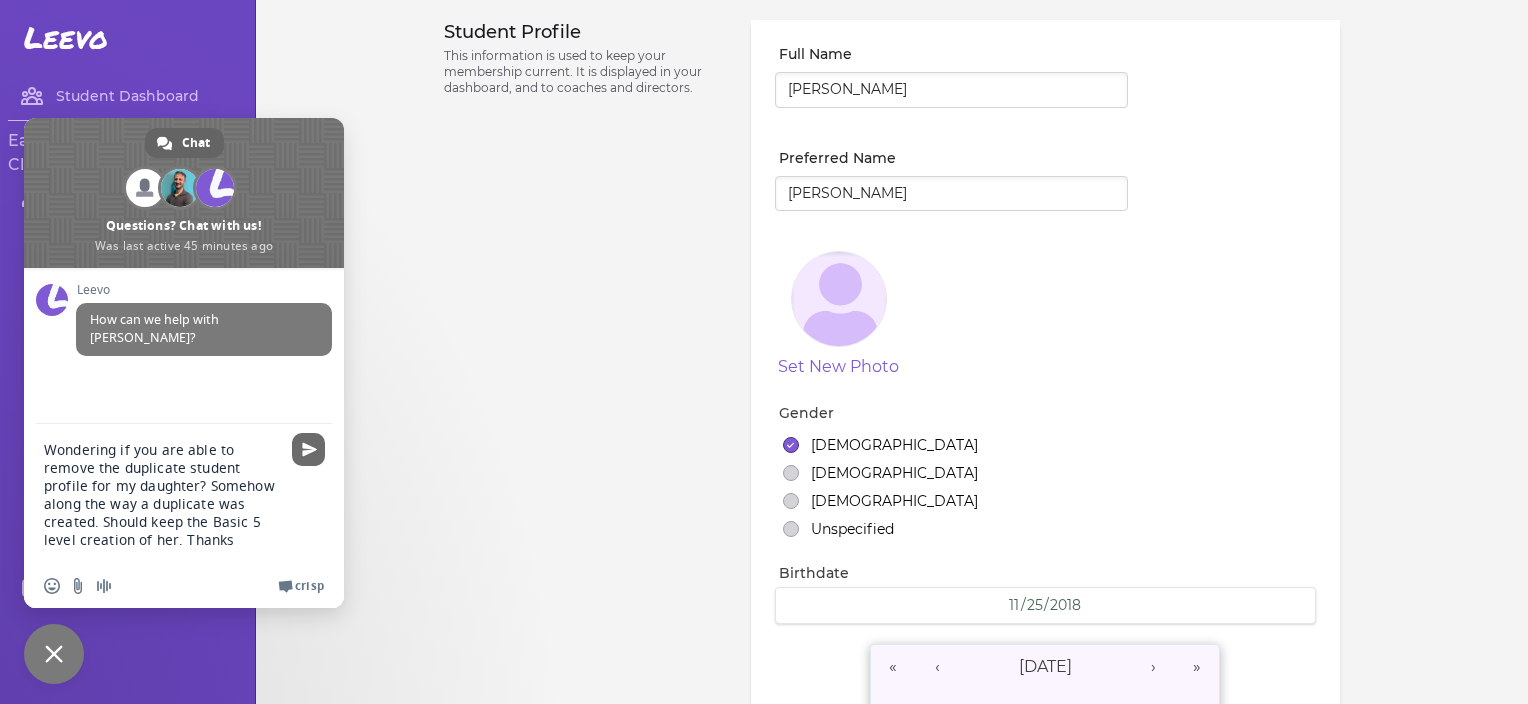click at bounding box center [308, 449] 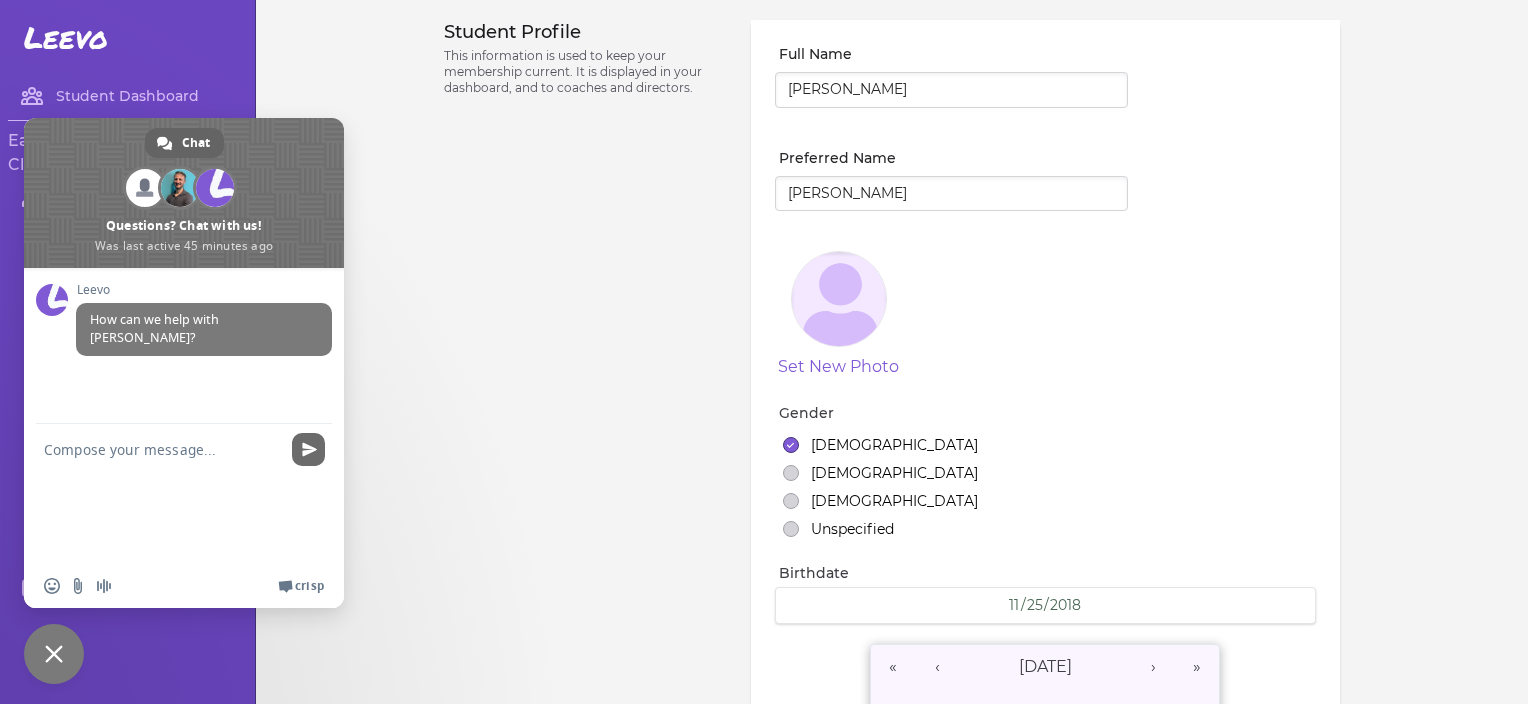 scroll, scrollTop: 50, scrollLeft: 0, axis: vertical 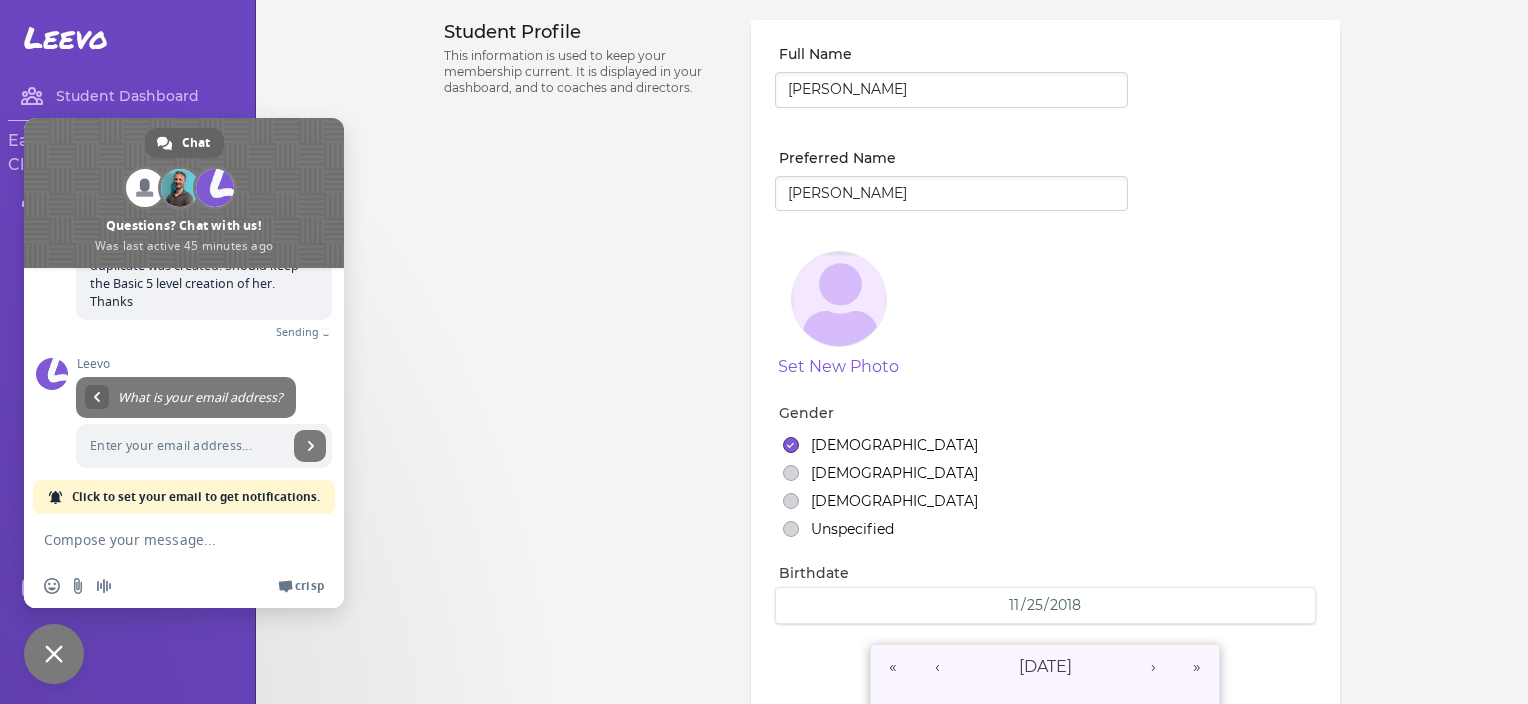 click on "Student Profile This information is used to keep your membership current. It is displayed in your dashboard, and to coaches and directors. Full Name [PERSON_NAME] Preferred Name [PERSON_NAME] Set New Photo Gender [DEMOGRAPHIC_DATA] [DEMOGRAPHIC_DATA] [DEMOGRAPHIC_DATA] Unspecified Birthdate [DEMOGRAPHIC_DATA] [DEMOGRAPHIC_DATA] « ‹ [DATE] › » Sun Mon Tue Wed Thu Fri Sat 28 29 30 31 1 2 3 4 5 6 7 8 9 10 11 12 13 14 15 16 17 18 19 20 21 22 23 24 25 26 27 28 29 30 1 Mailing address Address Line 1 [GEOGRAPHIC_DATA] Line [GEOGRAPHIC_DATA] [GEOGRAPHIC_DATA] [US_STATE] AK AS AZ AR CA CO CT DE DC FM [GEOGRAPHIC_DATA] GA GU HI ID IL IN IA KS [GEOGRAPHIC_DATA] LA ME MH MD [GEOGRAPHIC_DATA] [GEOGRAPHIC_DATA] [GEOGRAPHIC_DATA] MS [GEOGRAPHIC_DATA] MT NE NV NH [GEOGRAPHIC_DATA] [GEOGRAPHIC_DATA] [GEOGRAPHIC_DATA] [GEOGRAPHIC_DATA] ND MP [GEOGRAPHIC_DATA] OK OR PW PA PR RI SC SD [GEOGRAPHIC_DATA] [GEOGRAPHIC_DATA] UT [GEOGRAPHIC_DATA] VI [GEOGRAPHIC_DATA] [GEOGRAPHIC_DATA] WV WI WY ZIP 54729 Save Guardian Information This information is related to the student's parent, guardian or other responsible party. Enter the email of the new guardian If they don't have an account, they will get an invite. Add [PERSON_NAME] [EMAIL_ADDRESS][DOMAIN_NAME] [PHONE_NUMBER] Remove Save Skating Information LTS Member Number Save" at bounding box center [892, 1053] 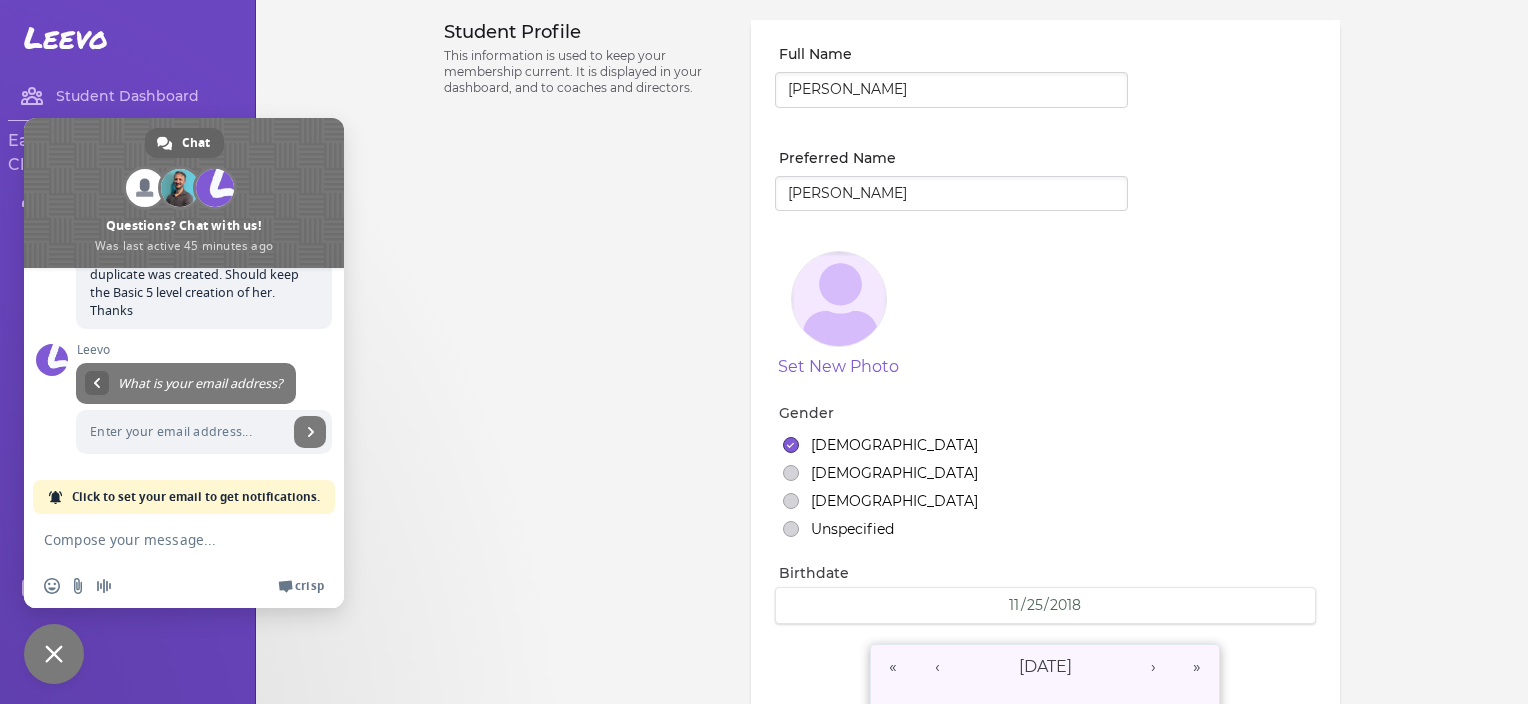 scroll, scrollTop: 190, scrollLeft: 0, axis: vertical 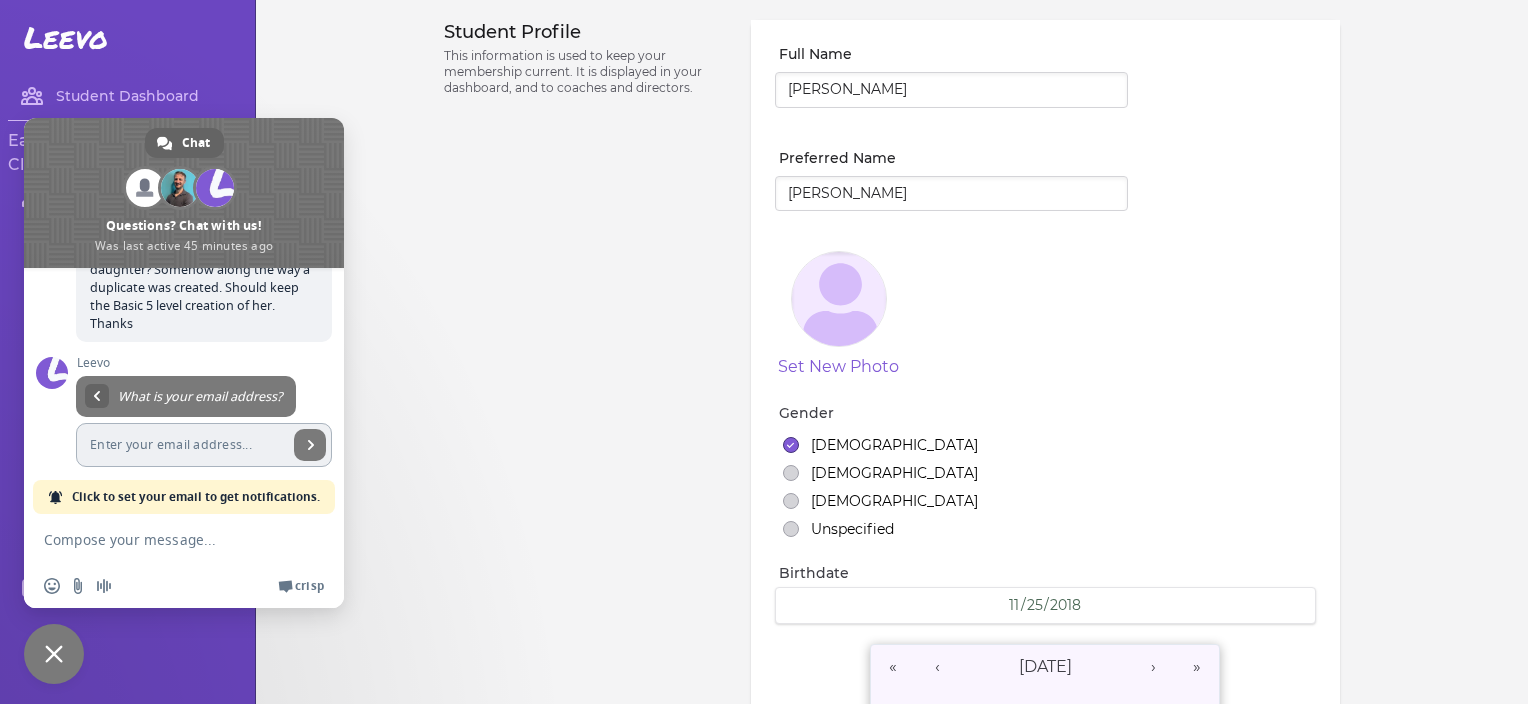click at bounding box center [182, 445] 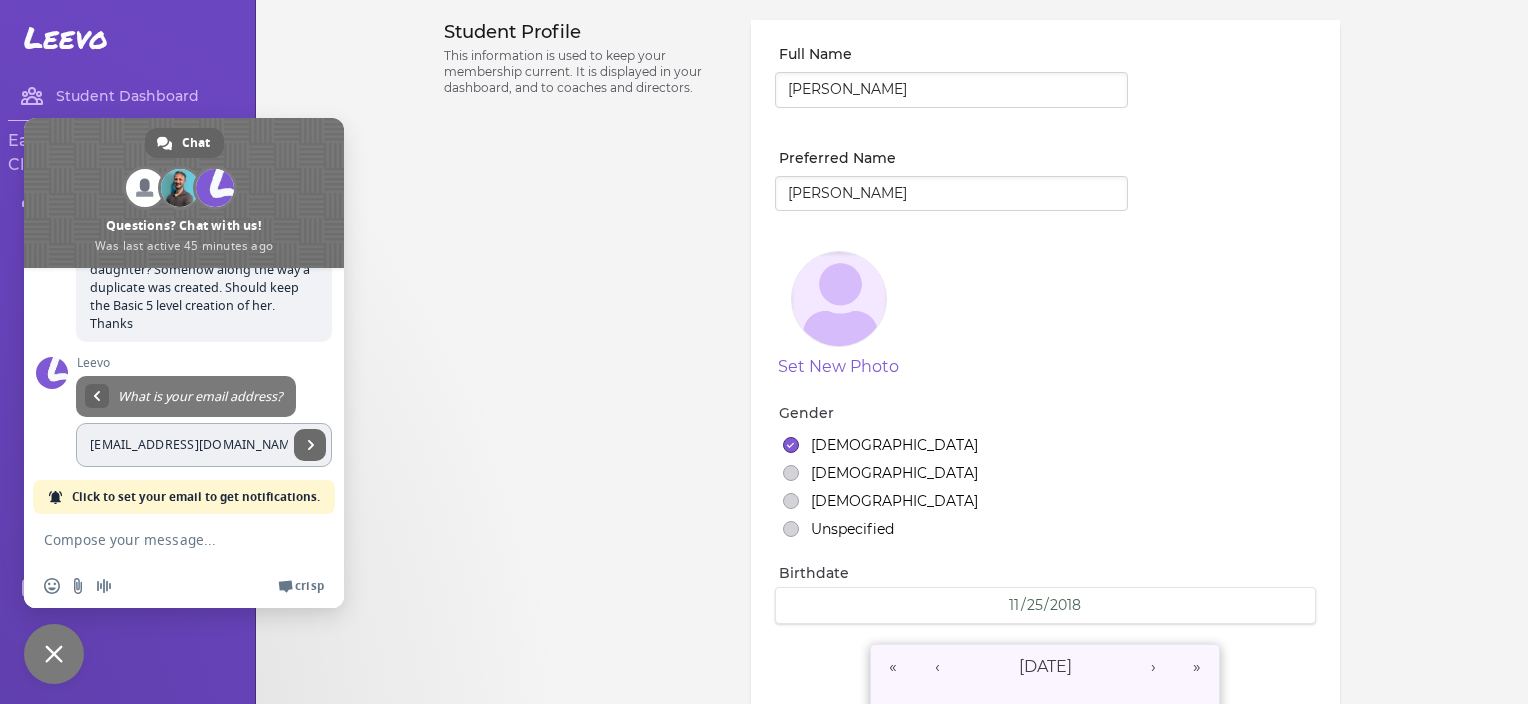 click at bounding box center [310, 445] 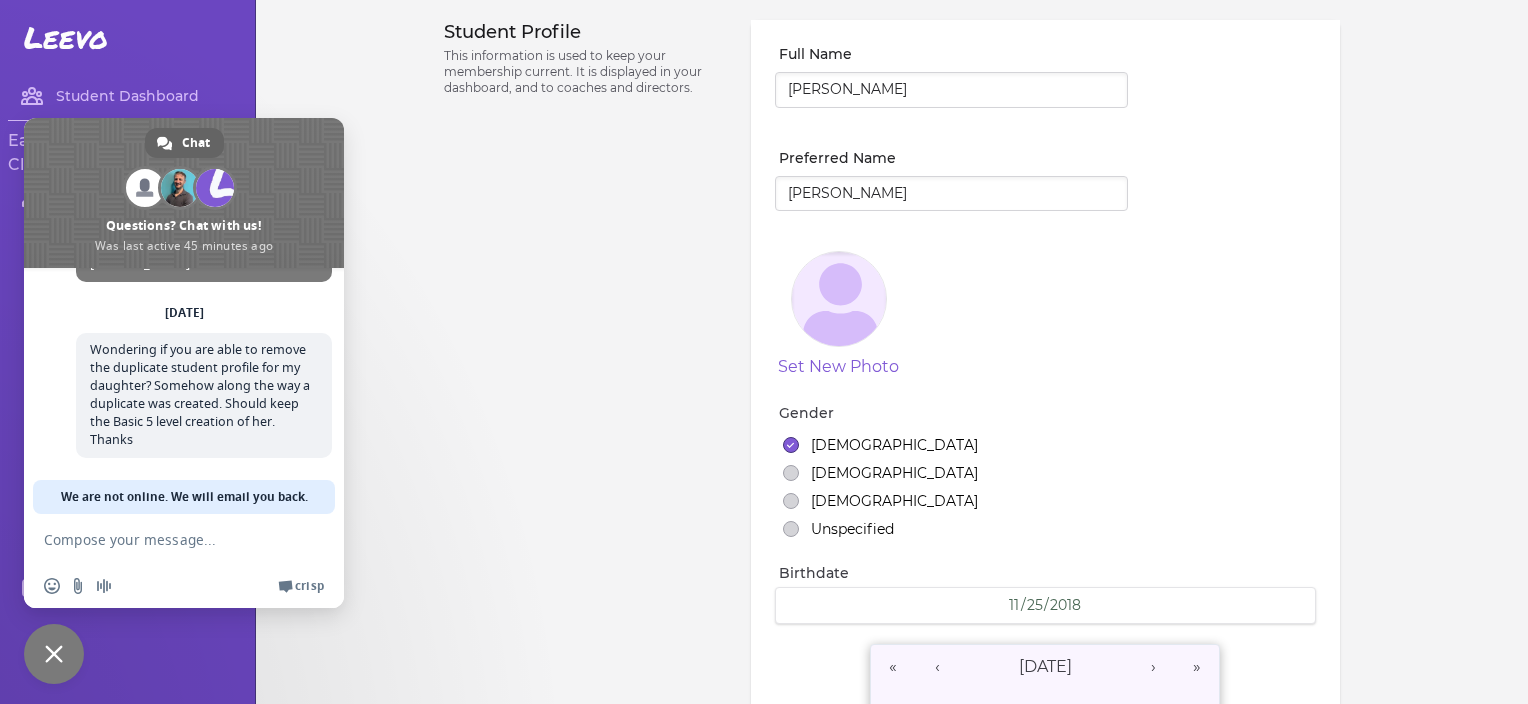 scroll, scrollTop: 60, scrollLeft: 0, axis: vertical 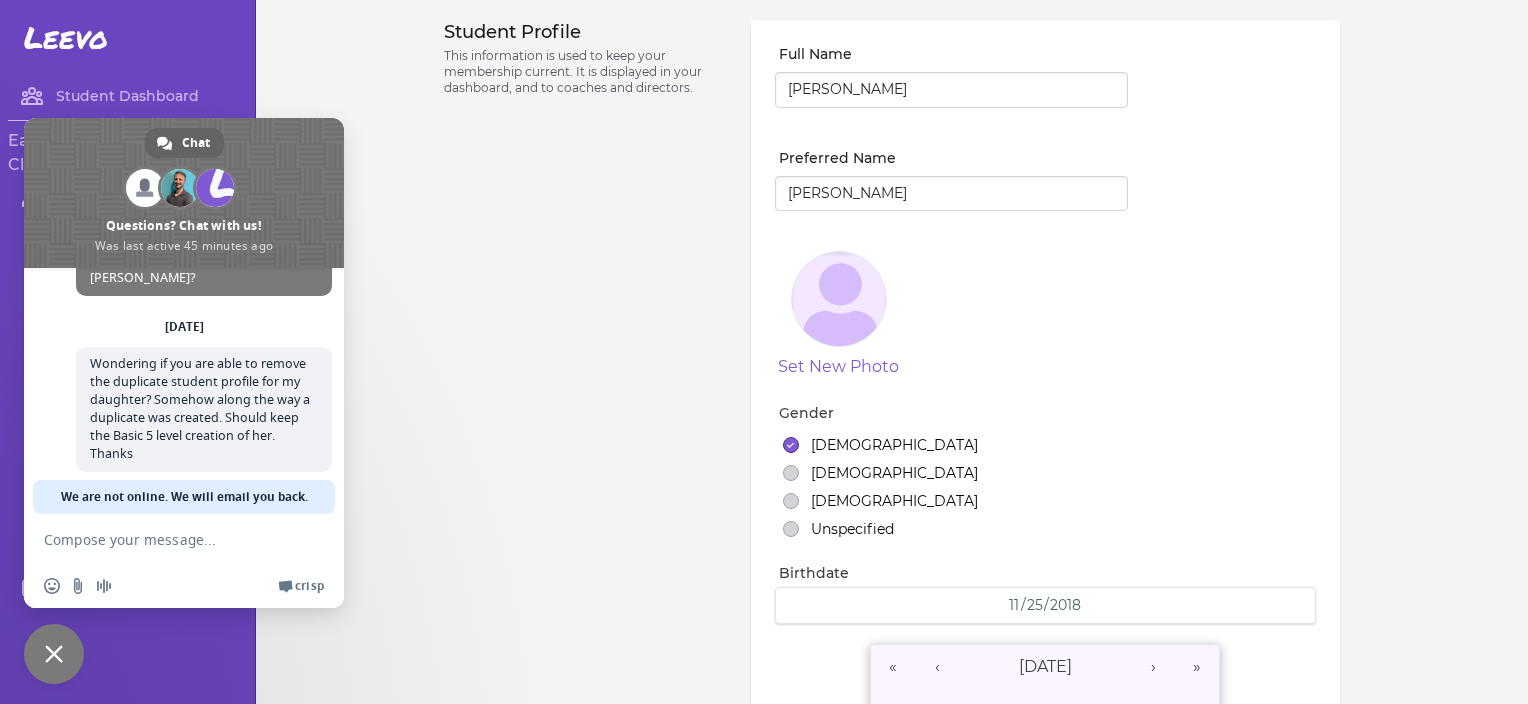 click on "Student Profile This information is used to keep your membership current. It is displayed in your dashboard, and to coaches and directors." at bounding box center (585, 693) 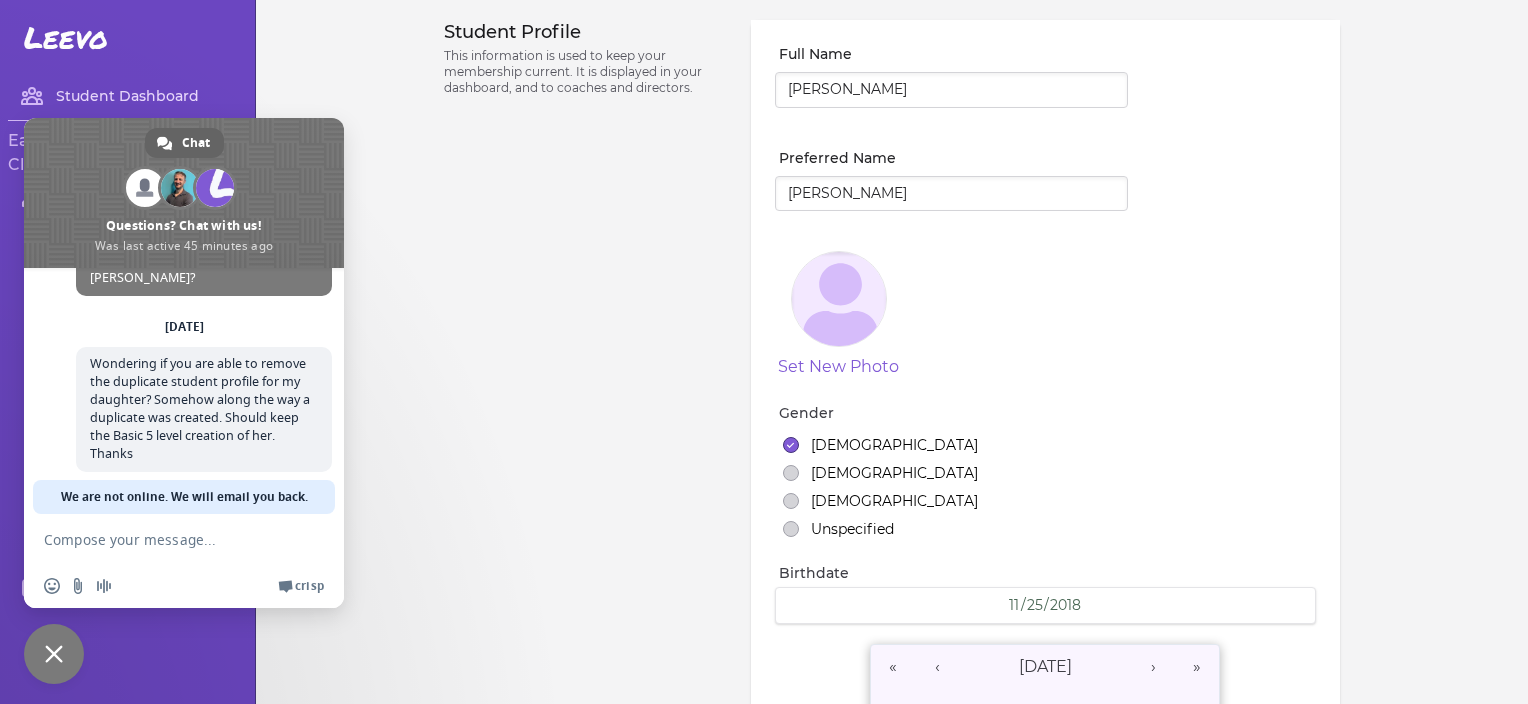 click on "Student Dashboard" at bounding box center [127, 96] 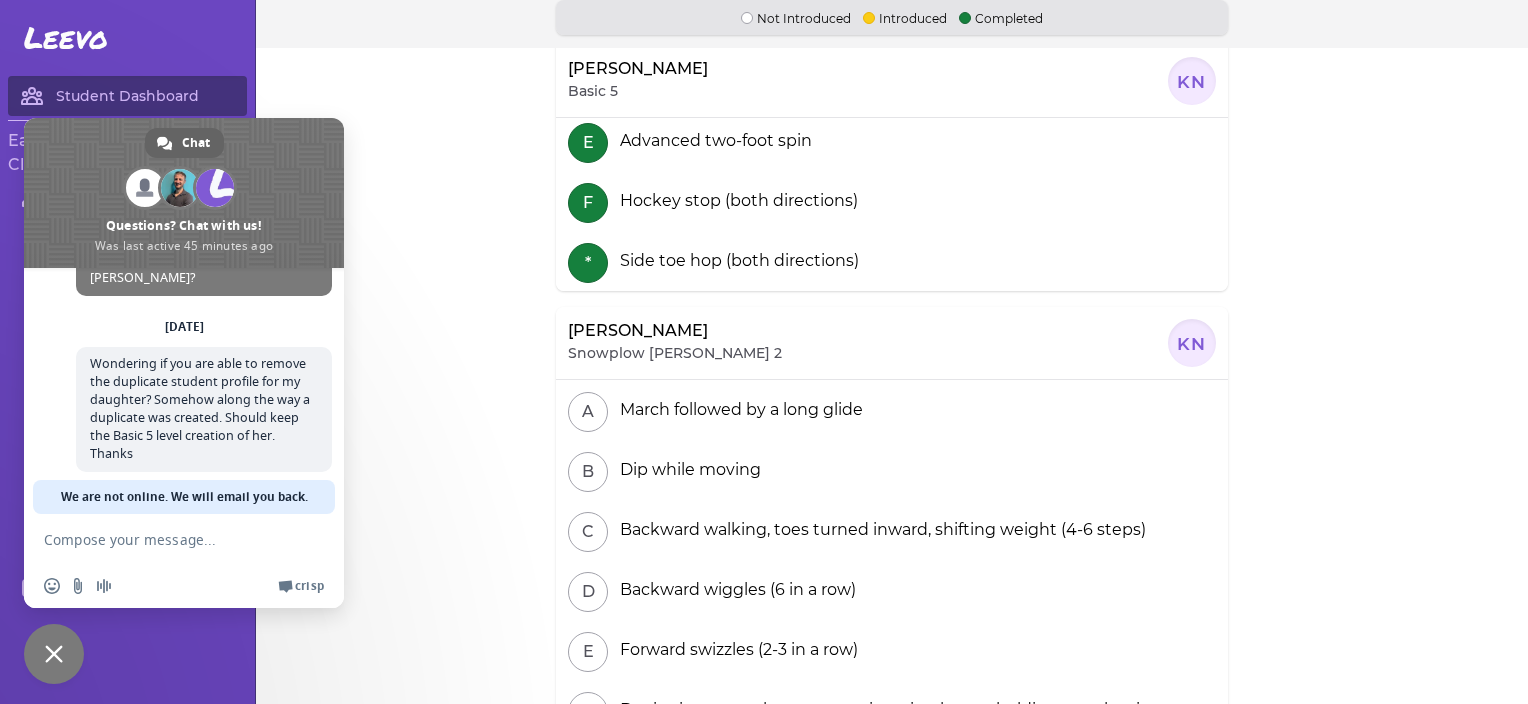 scroll, scrollTop: 353, scrollLeft: 0, axis: vertical 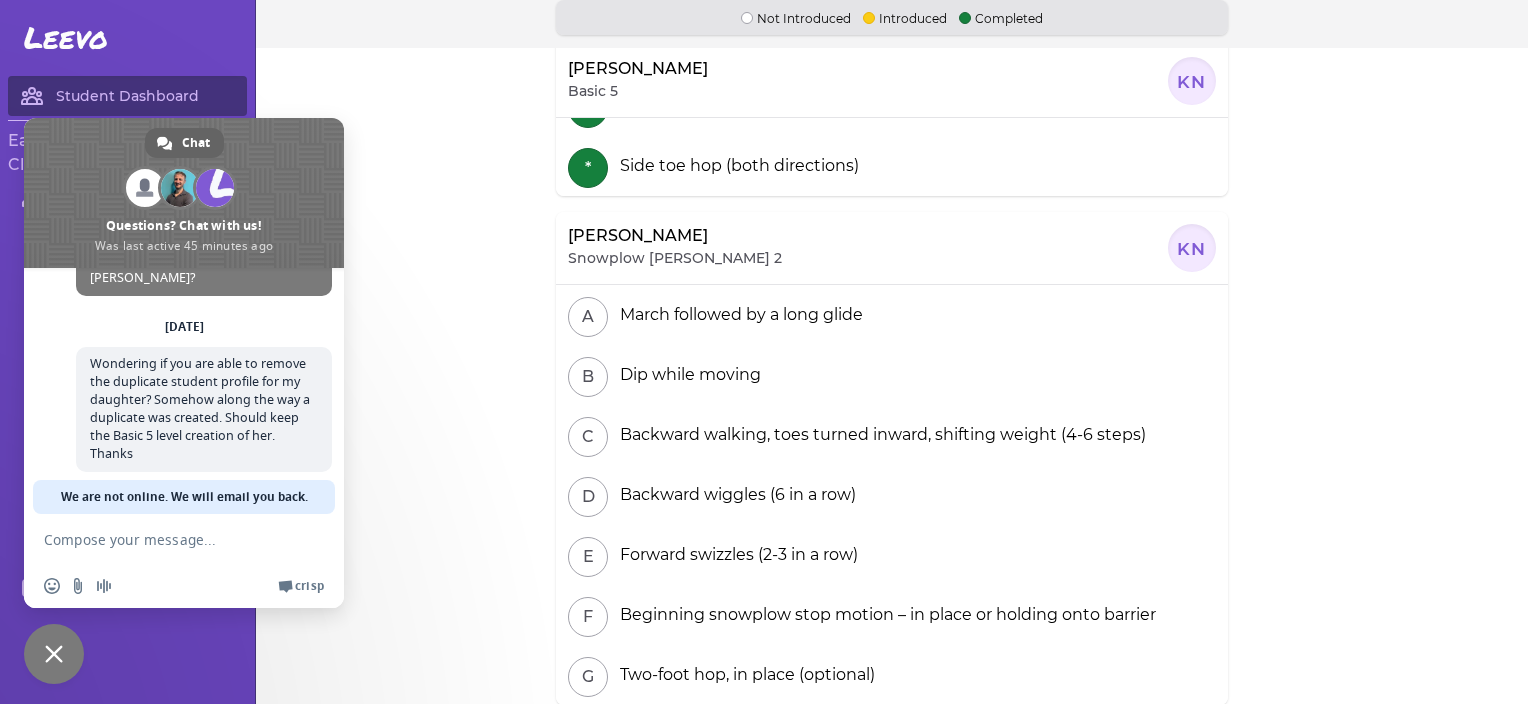 click on "[PERSON_NAME] Basic 5 KN A Backward outside edge on a circle (right and left) B Backward inside edge on a circle (right and left) C Backward crossovers (clockwise and counterclockwise) D Forward outside three-turn (right and left) E Advanced two-foot spin F Hockey stop (both directions) * Side toe hop (both directions) [PERSON_NAME] Snowplow [PERSON_NAME] 2 KN A March followed by a long glide B Dip while moving C Backward walking, toes turned inward, shifting weight (4-6 steps) D Backward wiggles (6 in a row) E Forward swizzles (2-3 in a row) F Beginning snowplow stop motion – in place or holding onto barrier G Two-foot hop, in place (optional)" at bounding box center [892, -1] 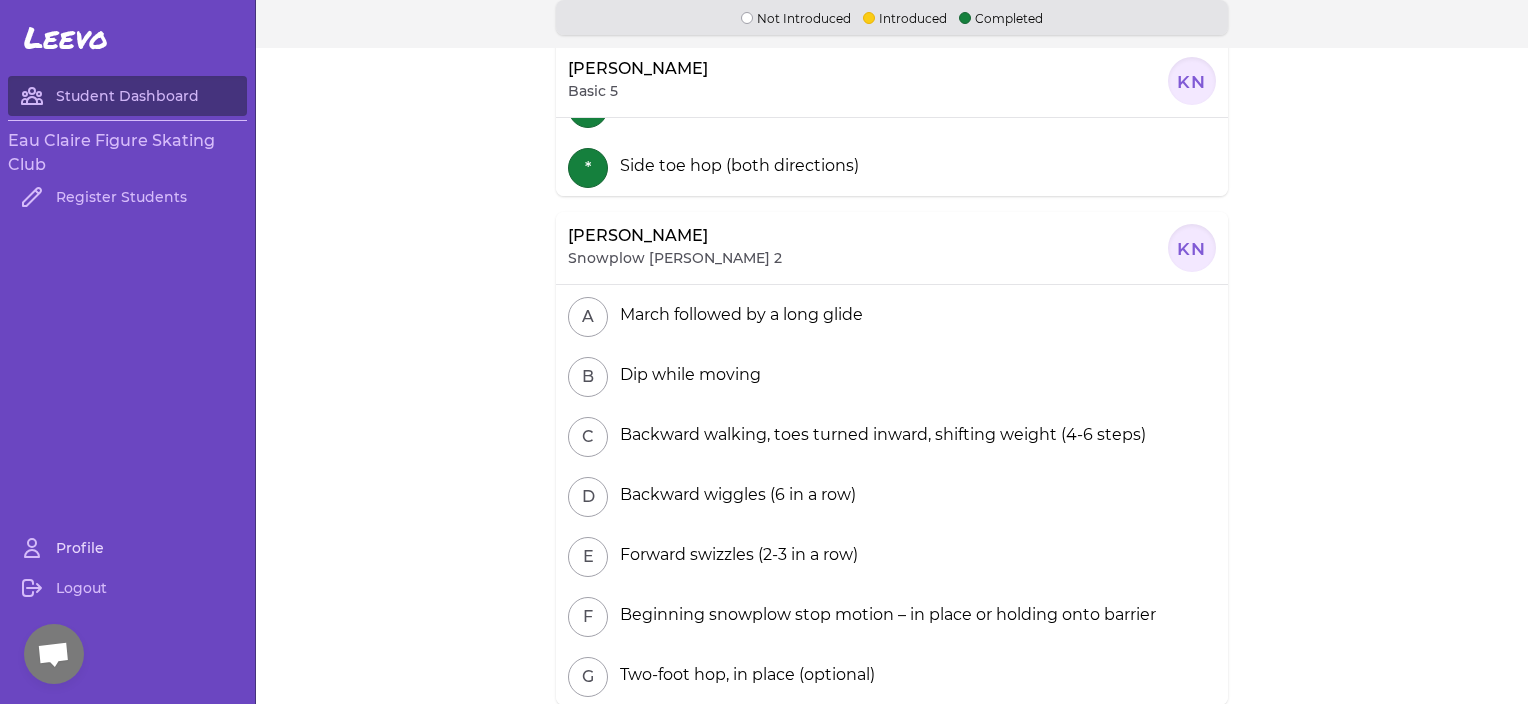 click on "Profile" at bounding box center [127, 548] 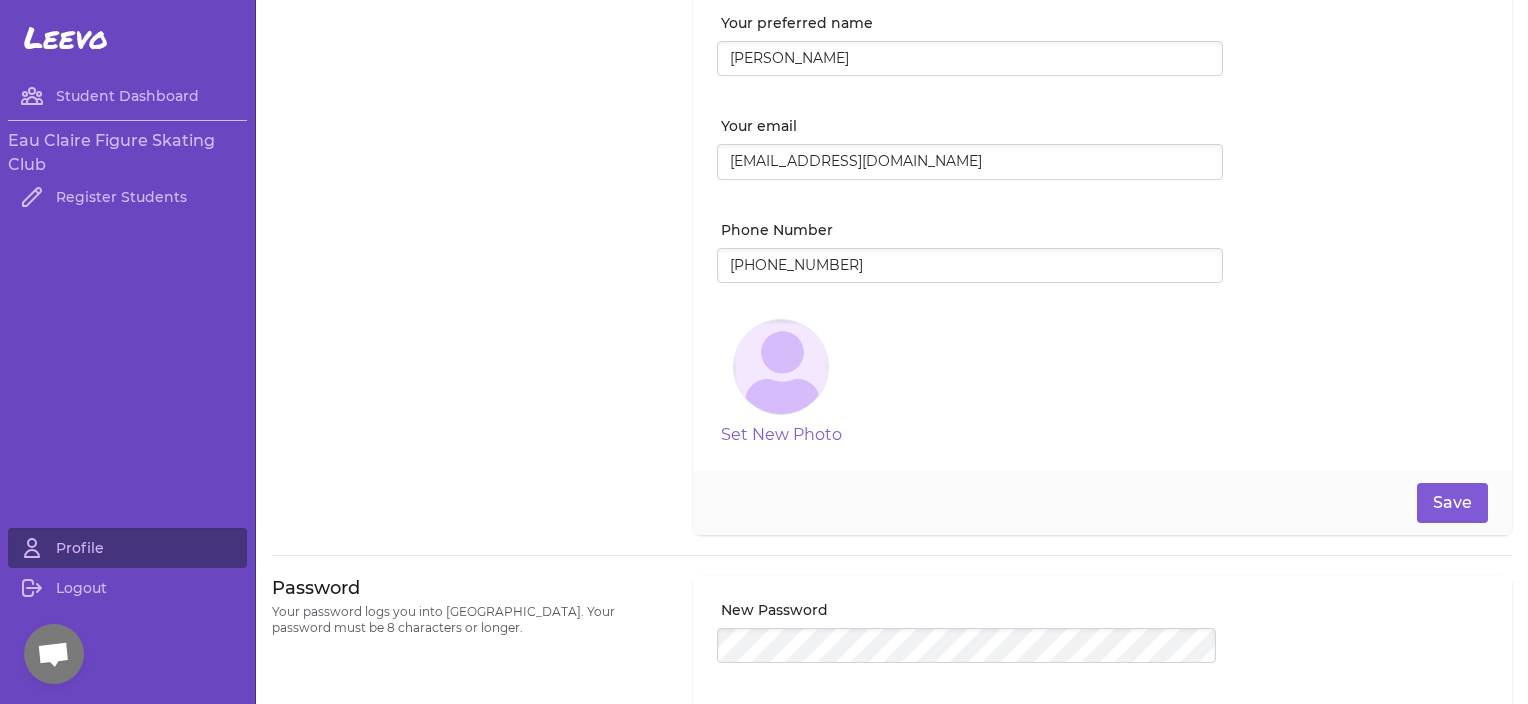 scroll, scrollTop: 0, scrollLeft: 0, axis: both 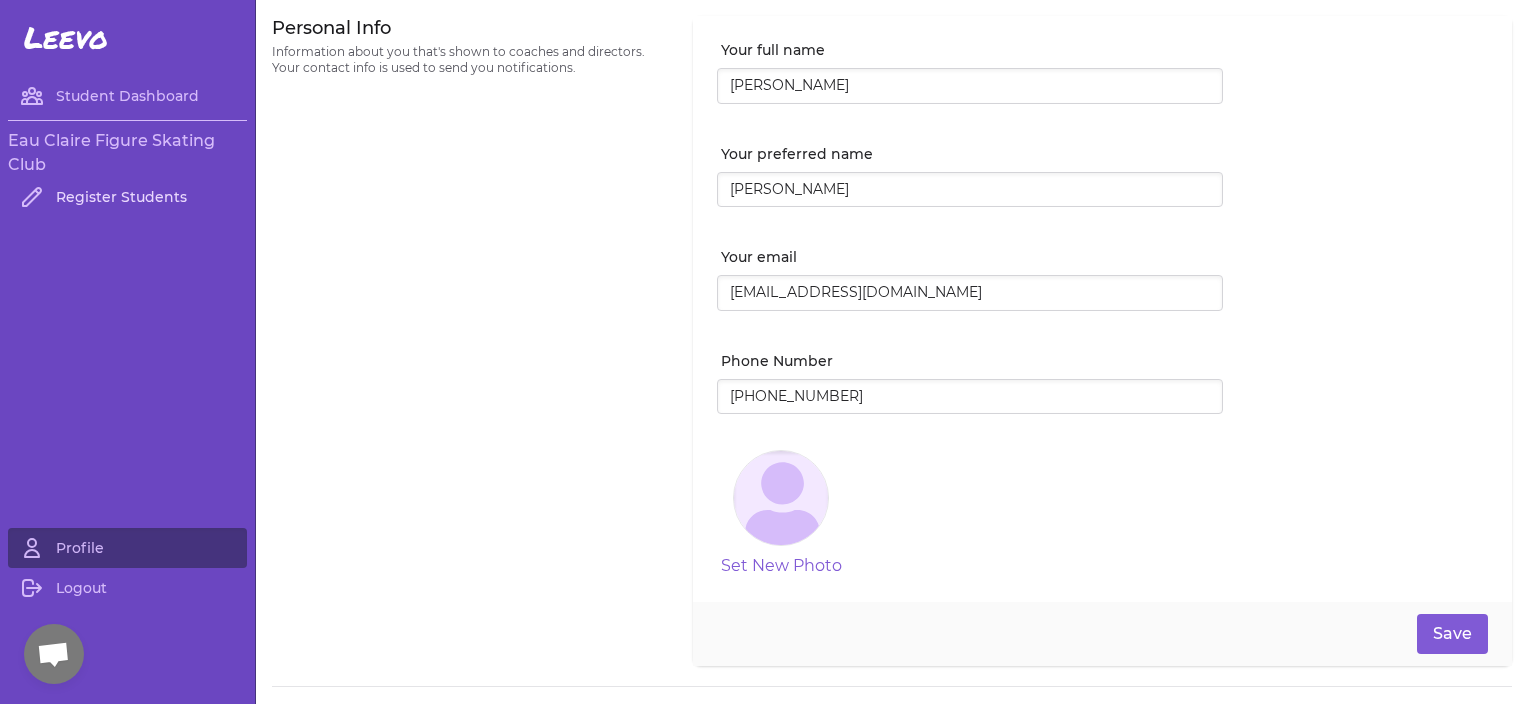 click on "Register Students" at bounding box center (127, 197) 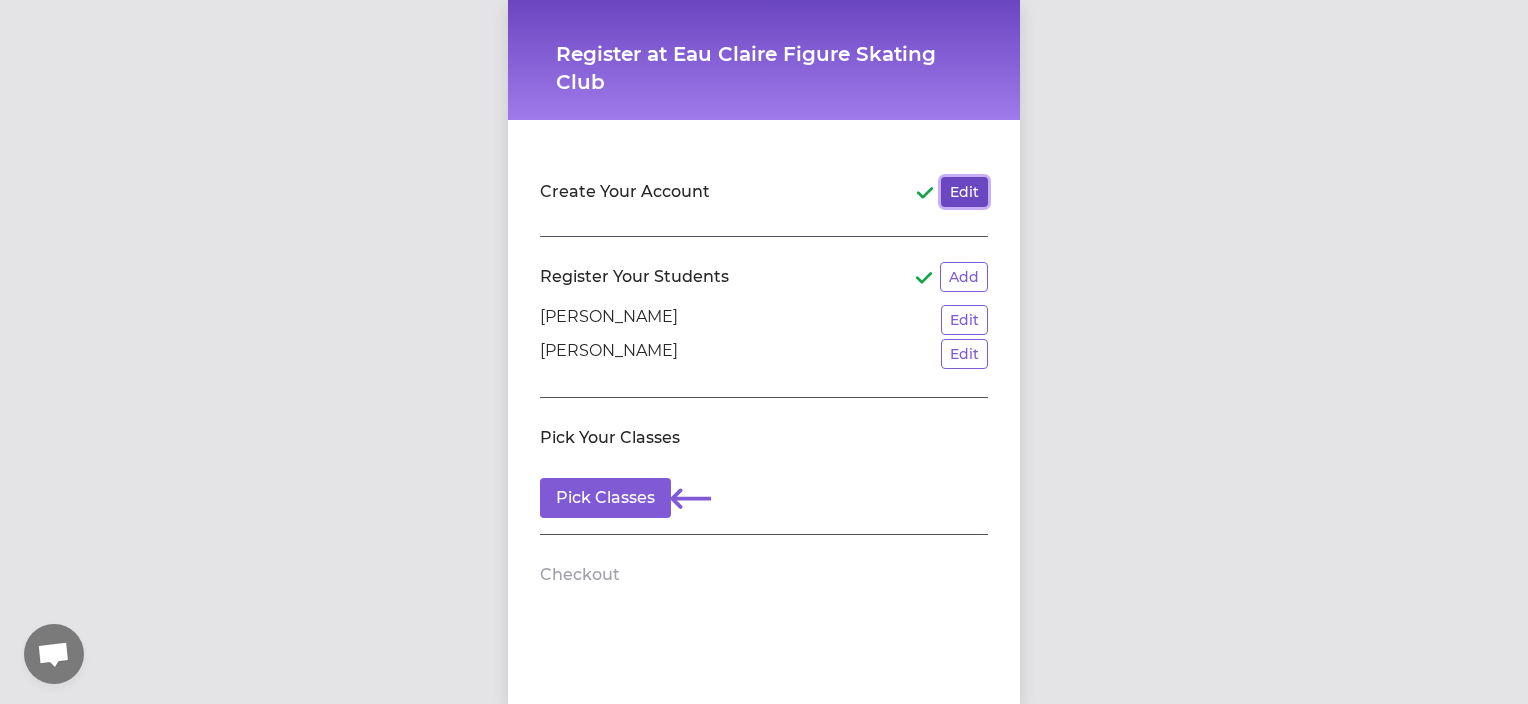 click on "Edit" at bounding box center [964, 192] 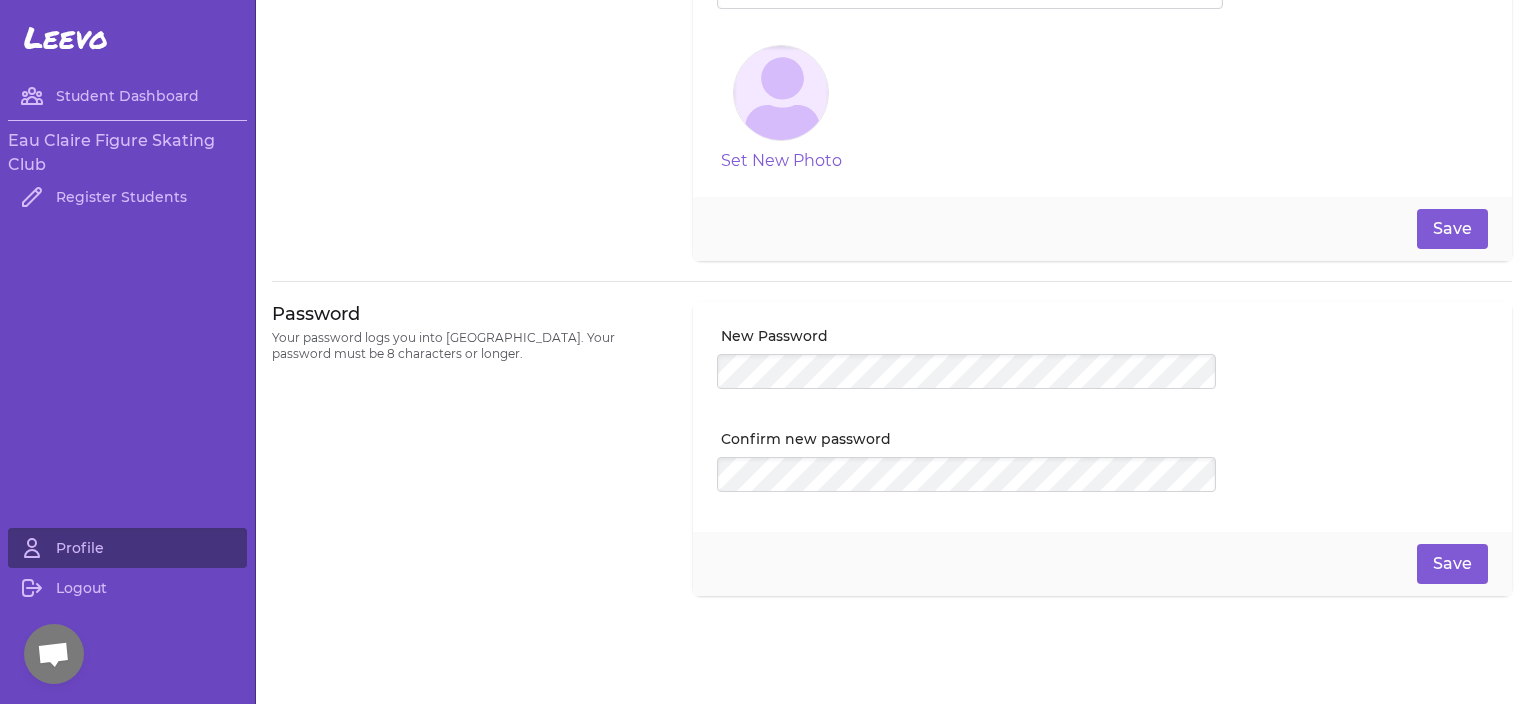 scroll, scrollTop: 407, scrollLeft: 0, axis: vertical 